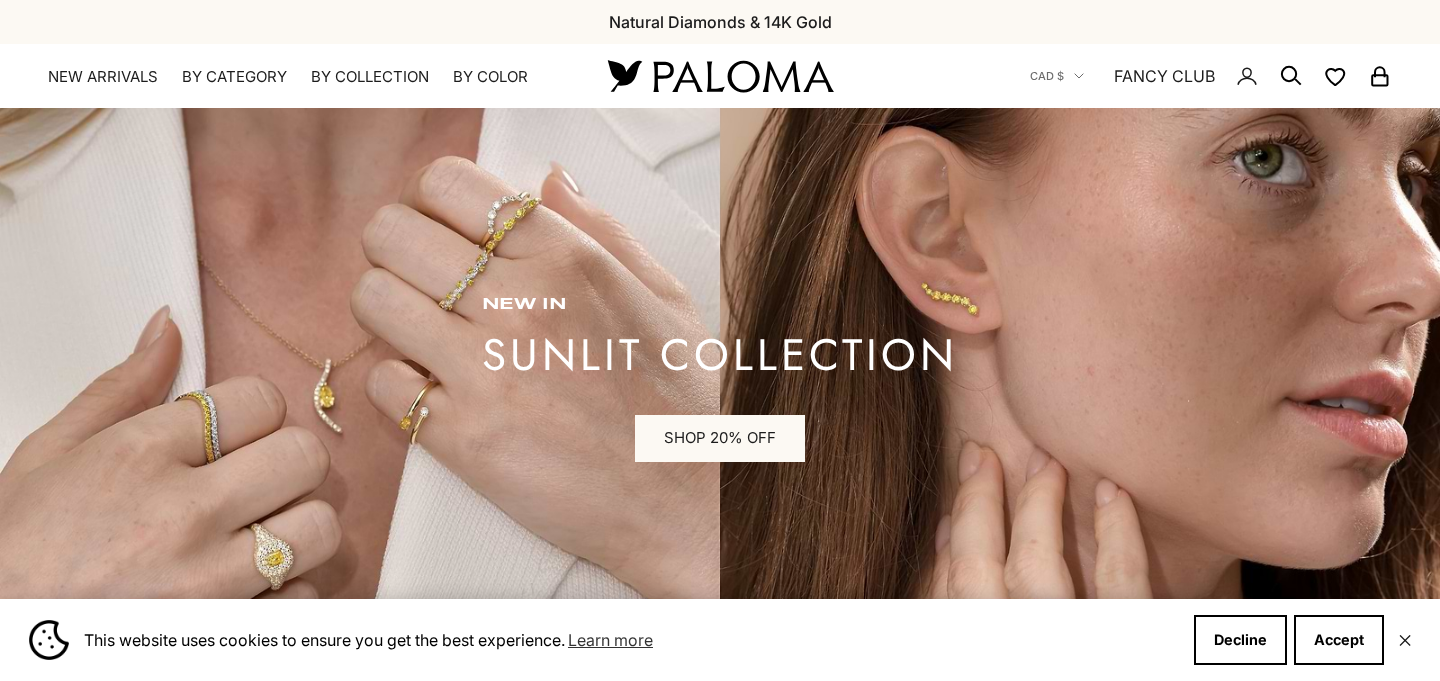 scroll, scrollTop: 0, scrollLeft: 0, axis: both 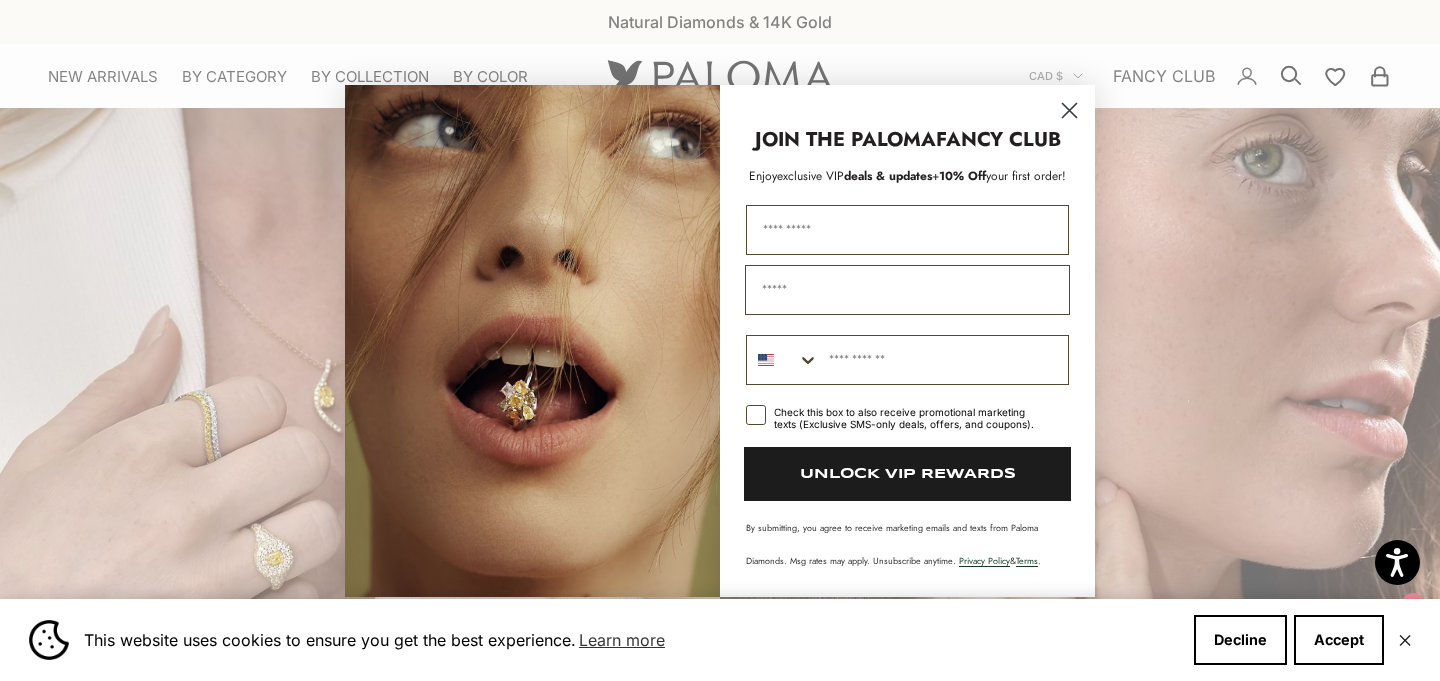 click 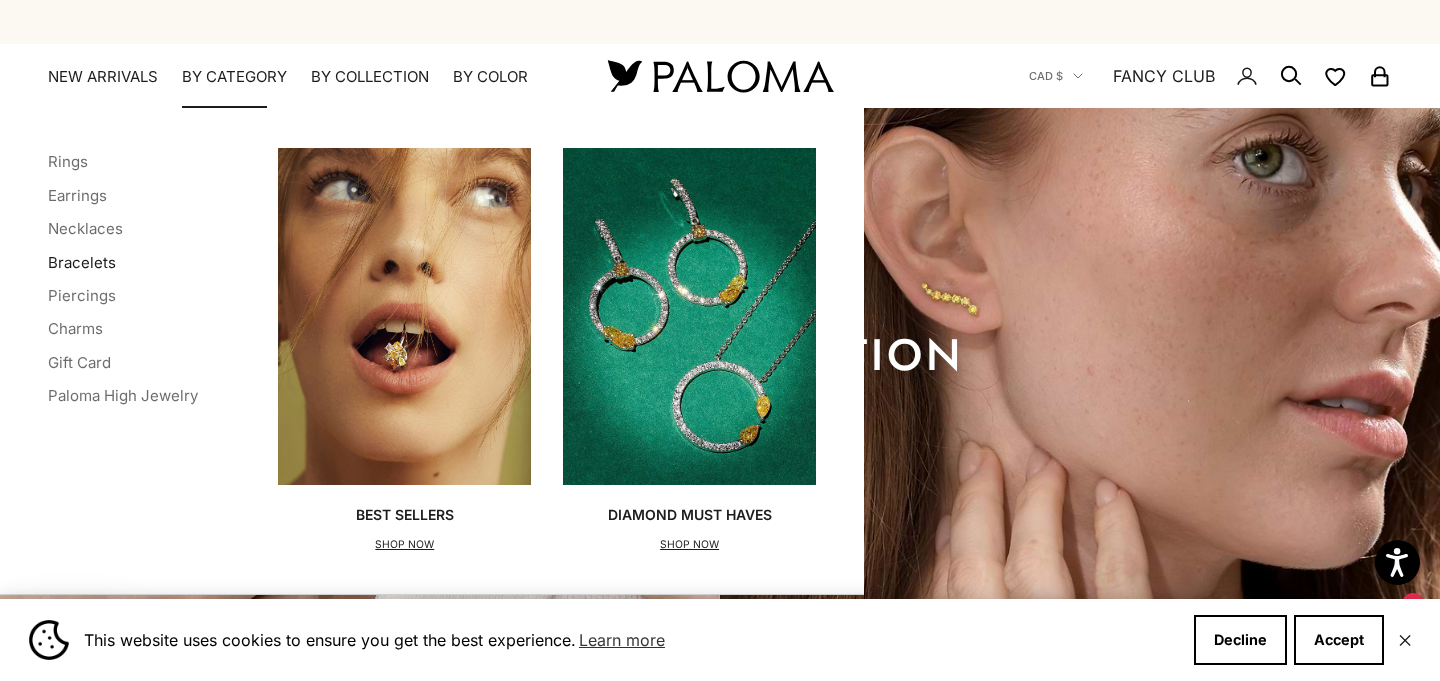 click on "Bracelets" at bounding box center [82, 262] 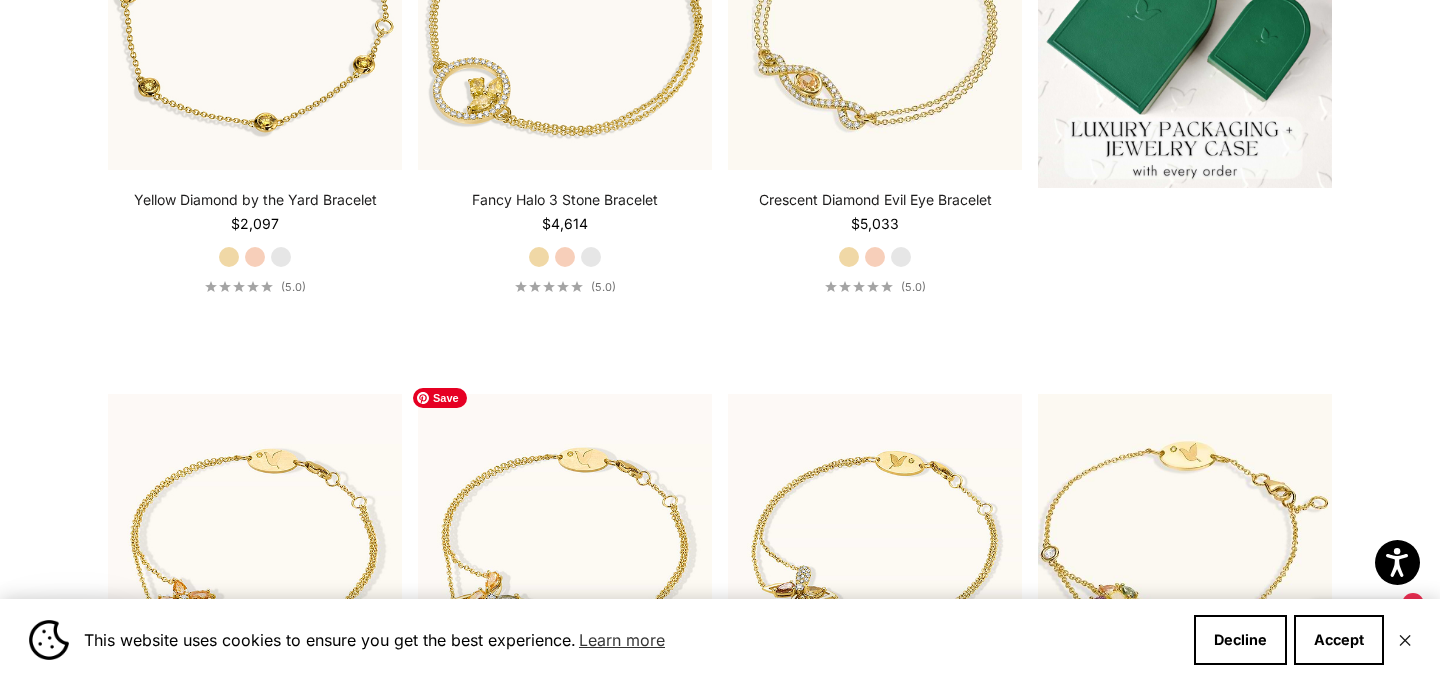 scroll, scrollTop: 0, scrollLeft: 0, axis: both 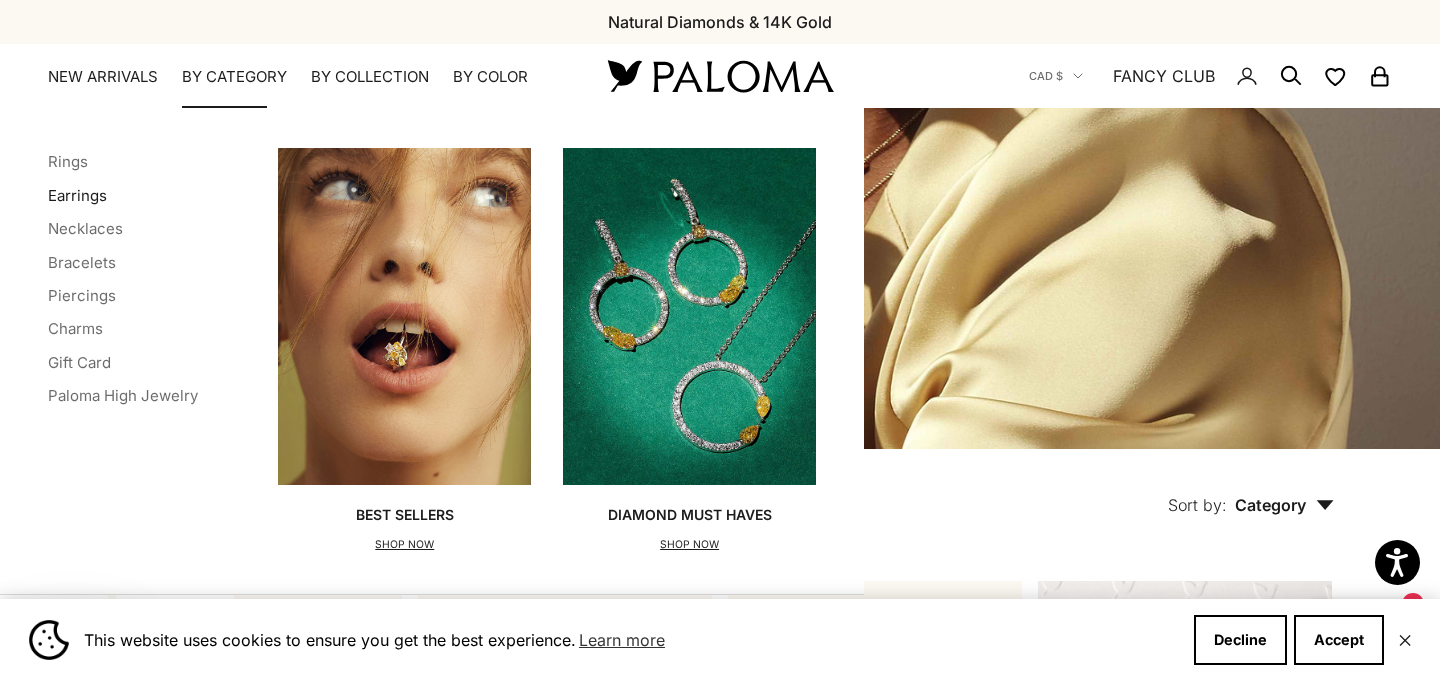 click on "Earrings" at bounding box center [77, 195] 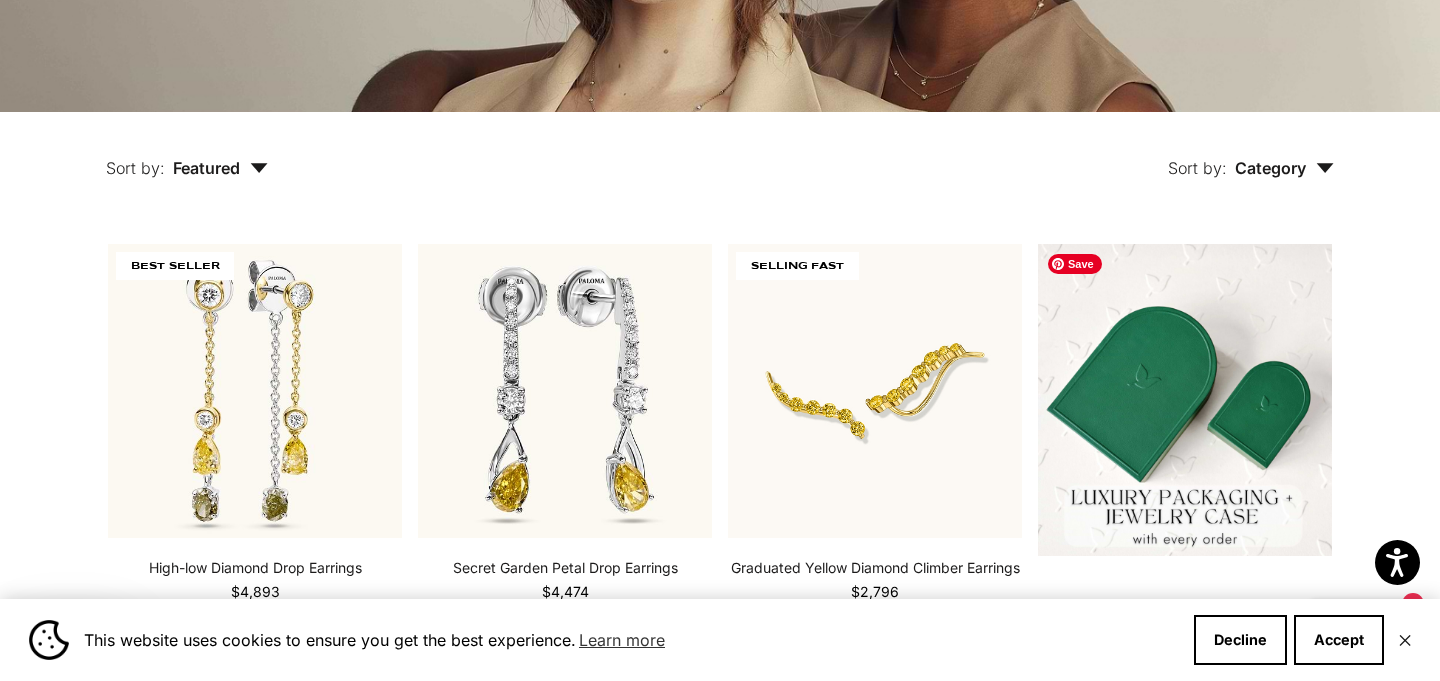 scroll, scrollTop: 51, scrollLeft: 0, axis: vertical 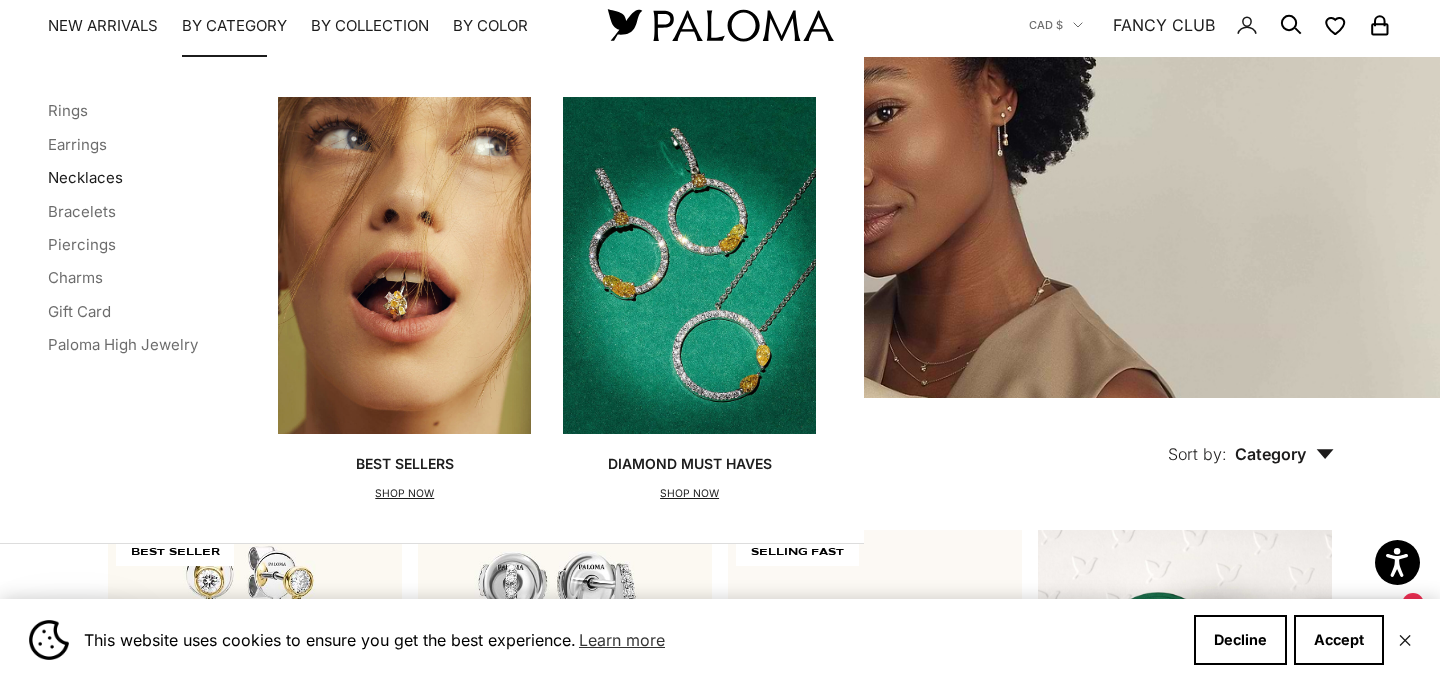click on "Necklaces" at bounding box center [85, 177] 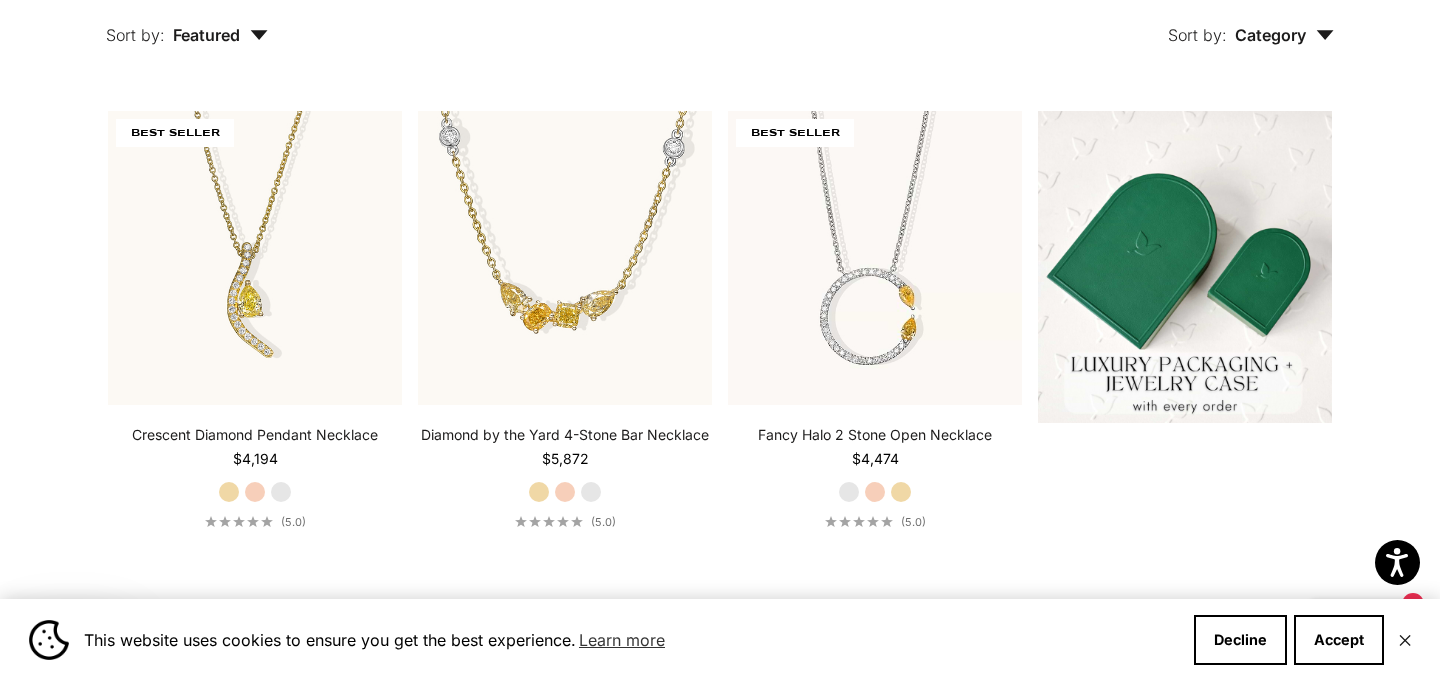 scroll, scrollTop: 471, scrollLeft: 0, axis: vertical 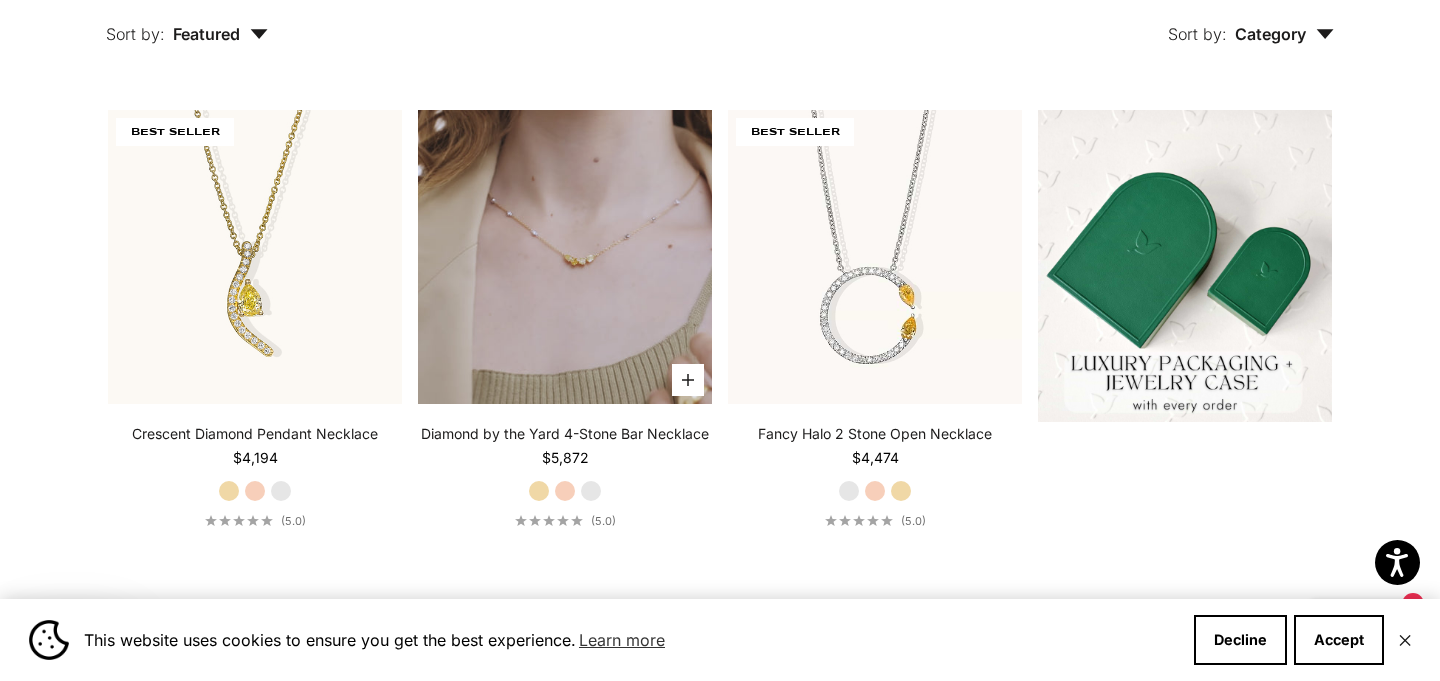 click at bounding box center (565, 257) 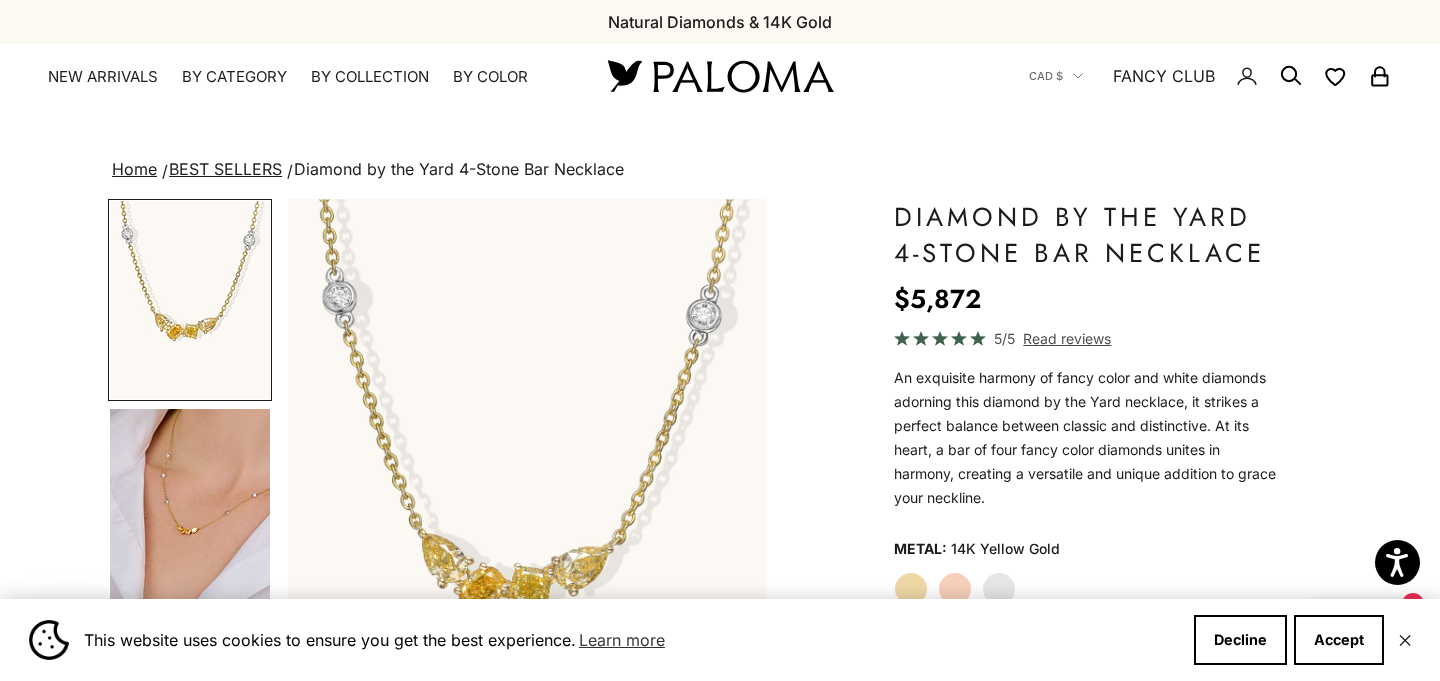 scroll, scrollTop: 107, scrollLeft: 0, axis: vertical 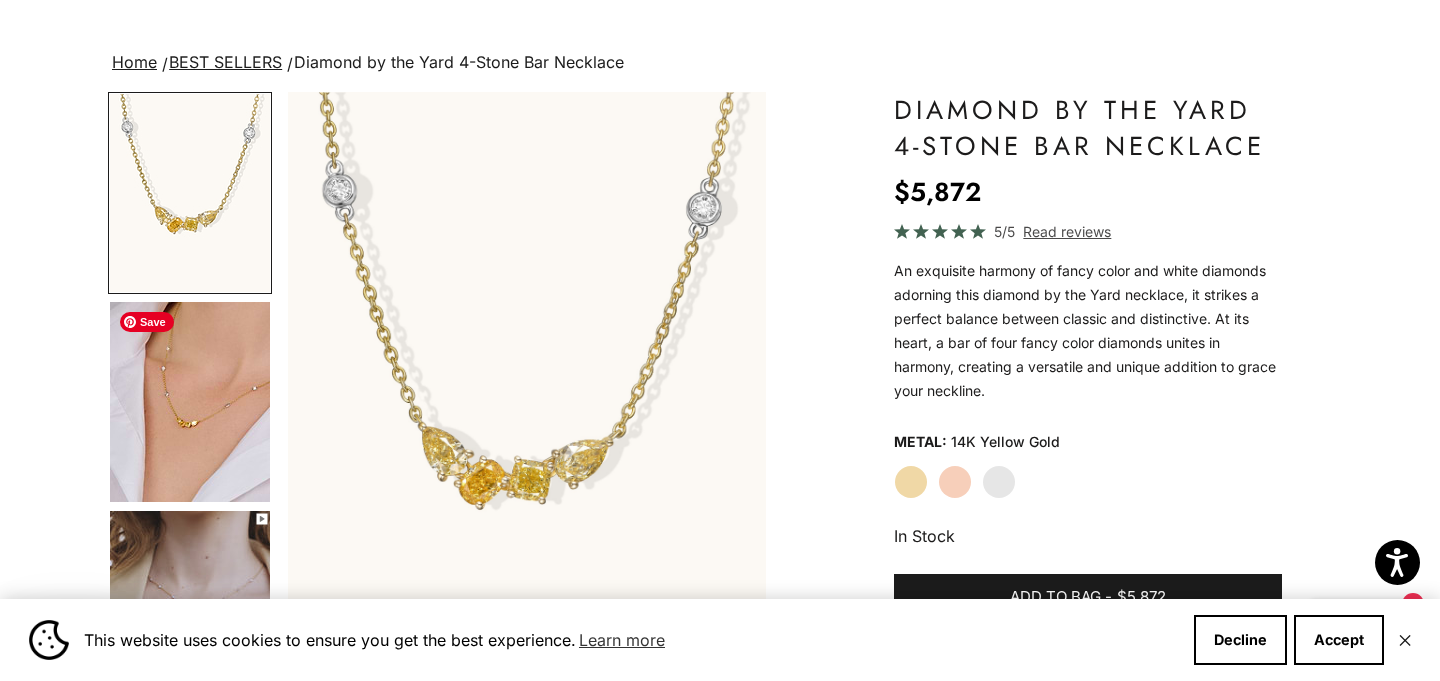 click at bounding box center (190, 402) 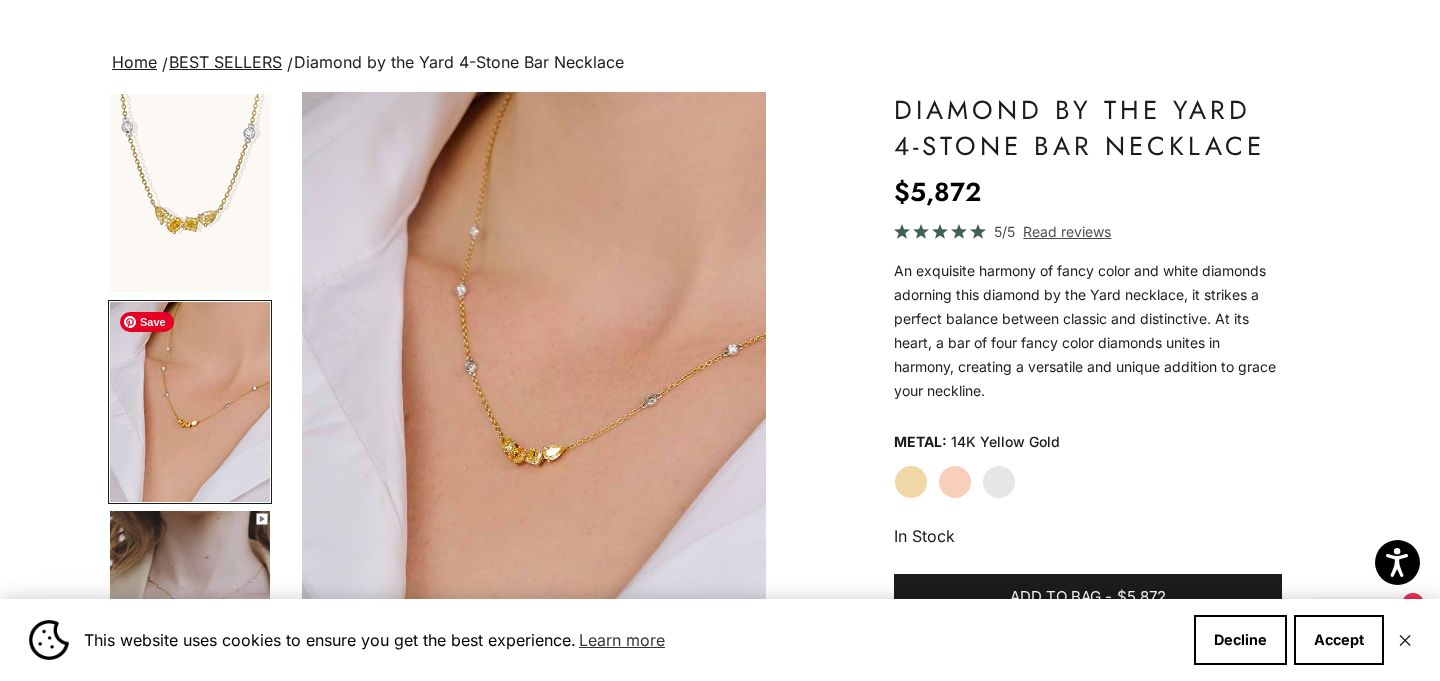 scroll, scrollTop: 0, scrollLeft: 501, axis: horizontal 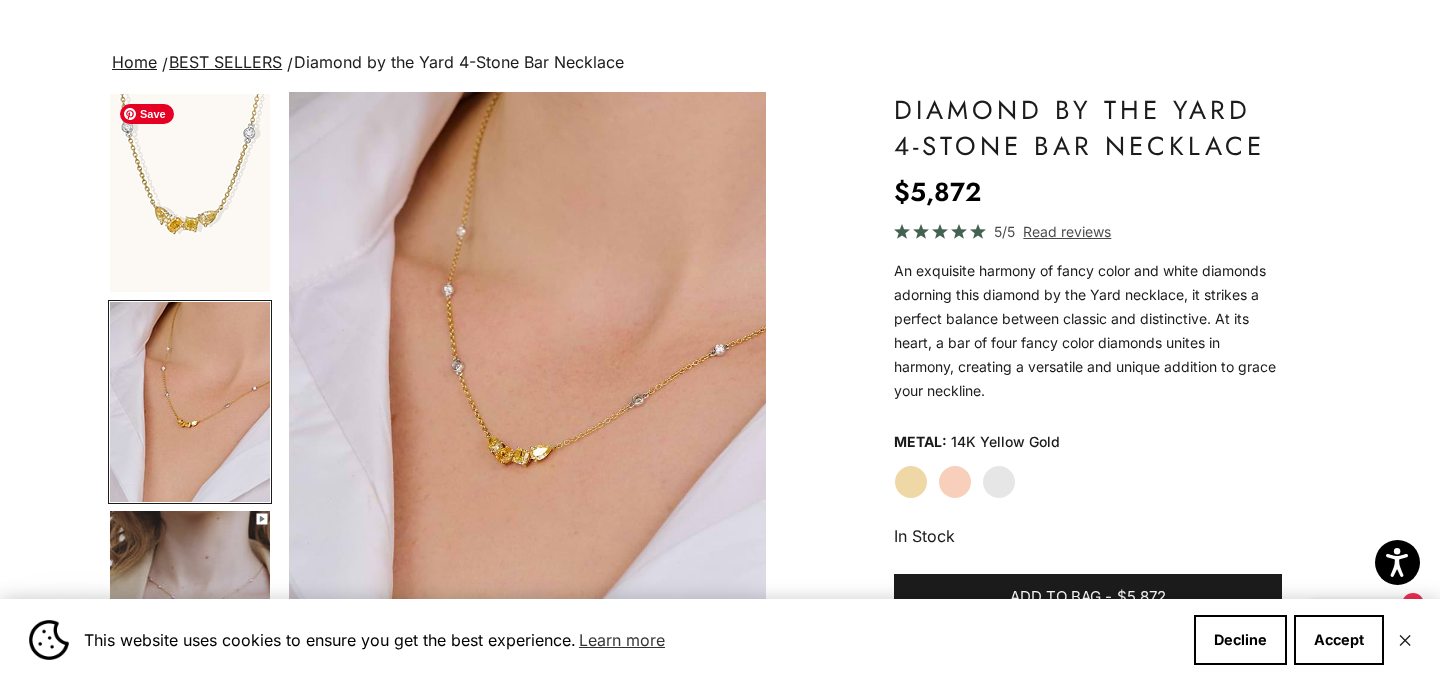 click at bounding box center [190, 193] 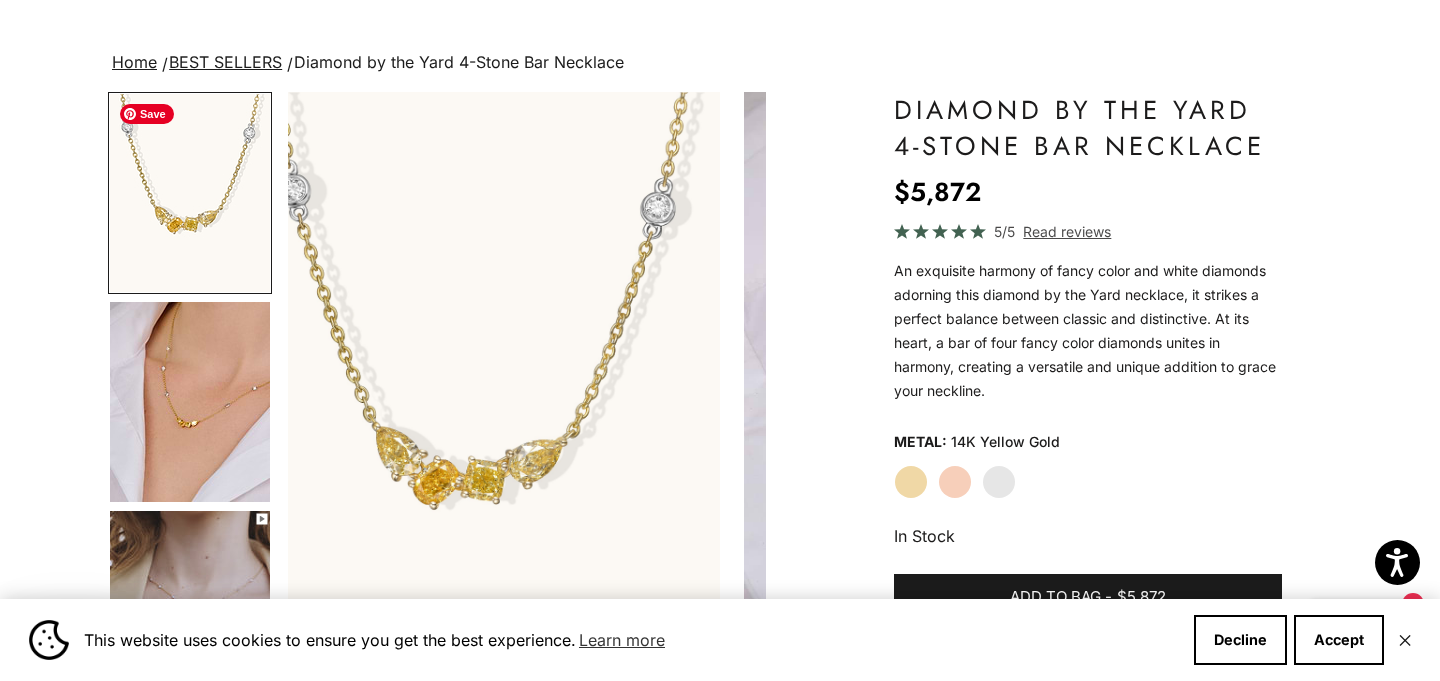 scroll, scrollTop: 0, scrollLeft: 0, axis: both 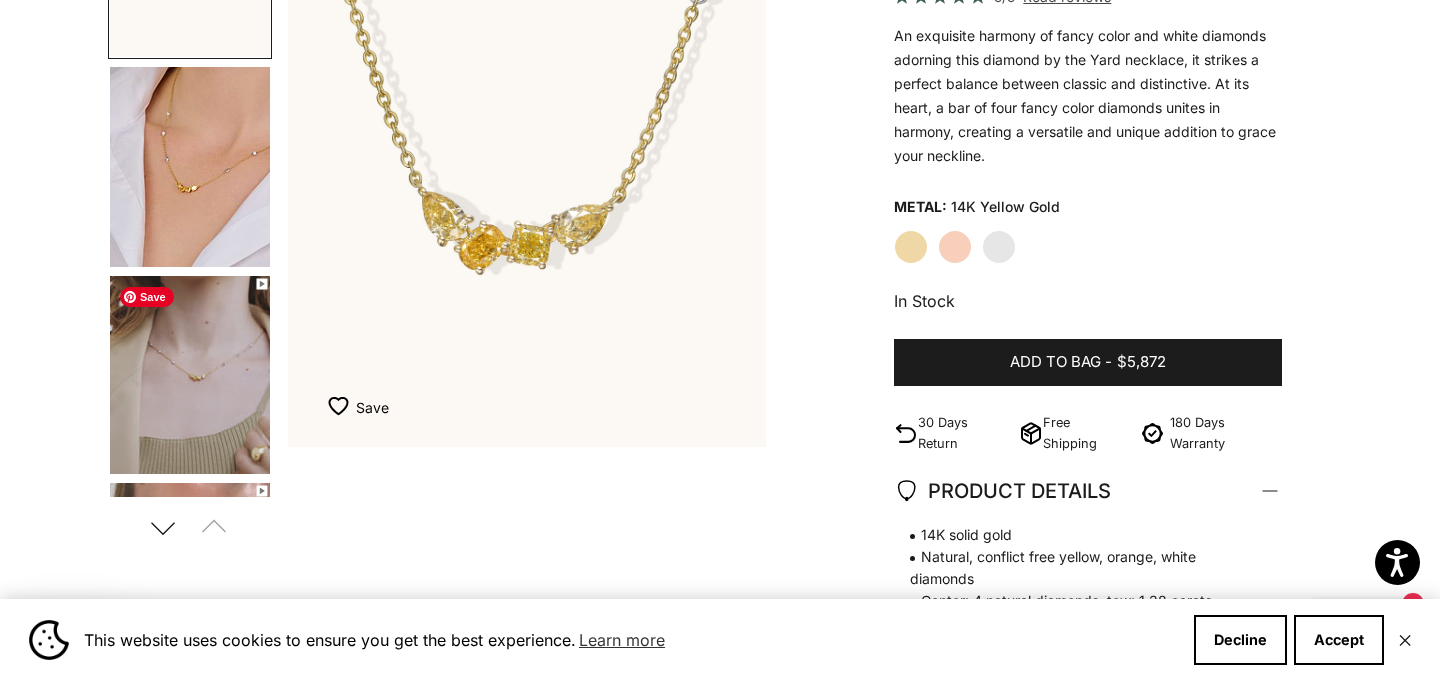click at bounding box center (190, 375) 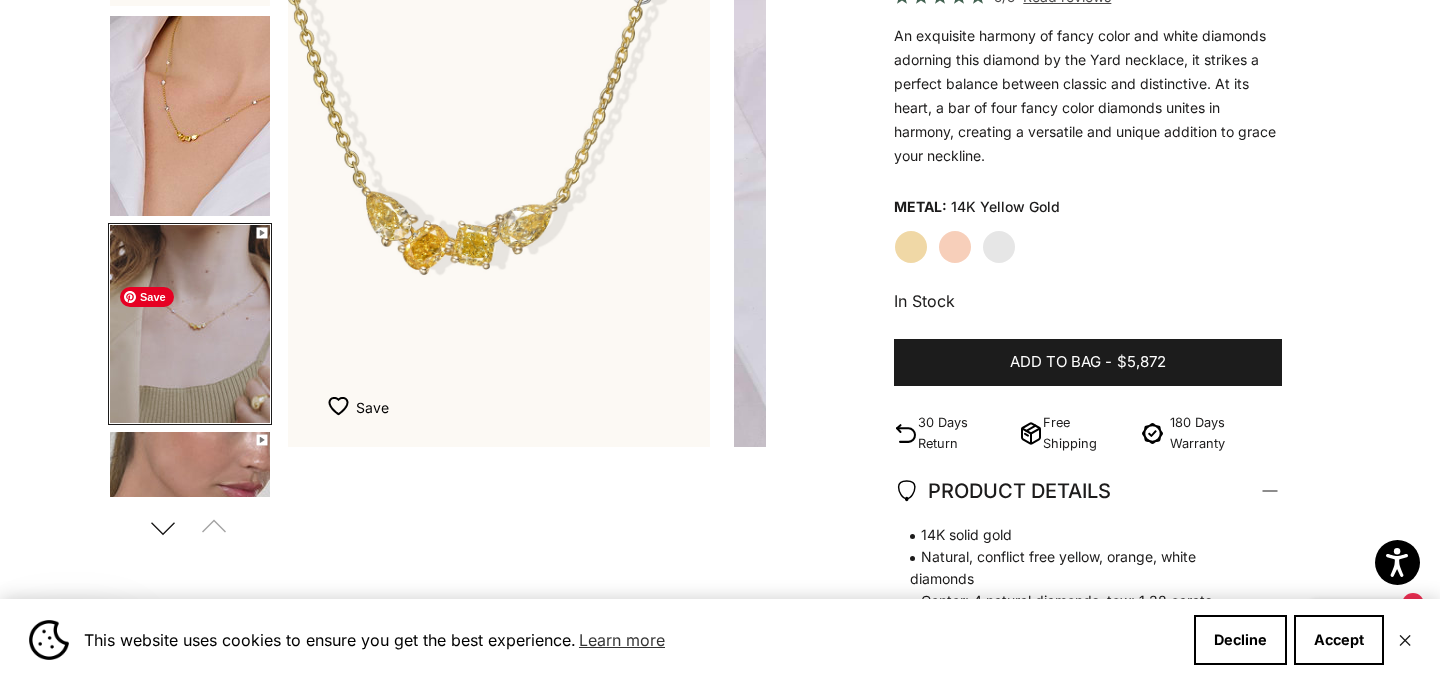 scroll, scrollTop: 0, scrollLeft: 232, axis: horizontal 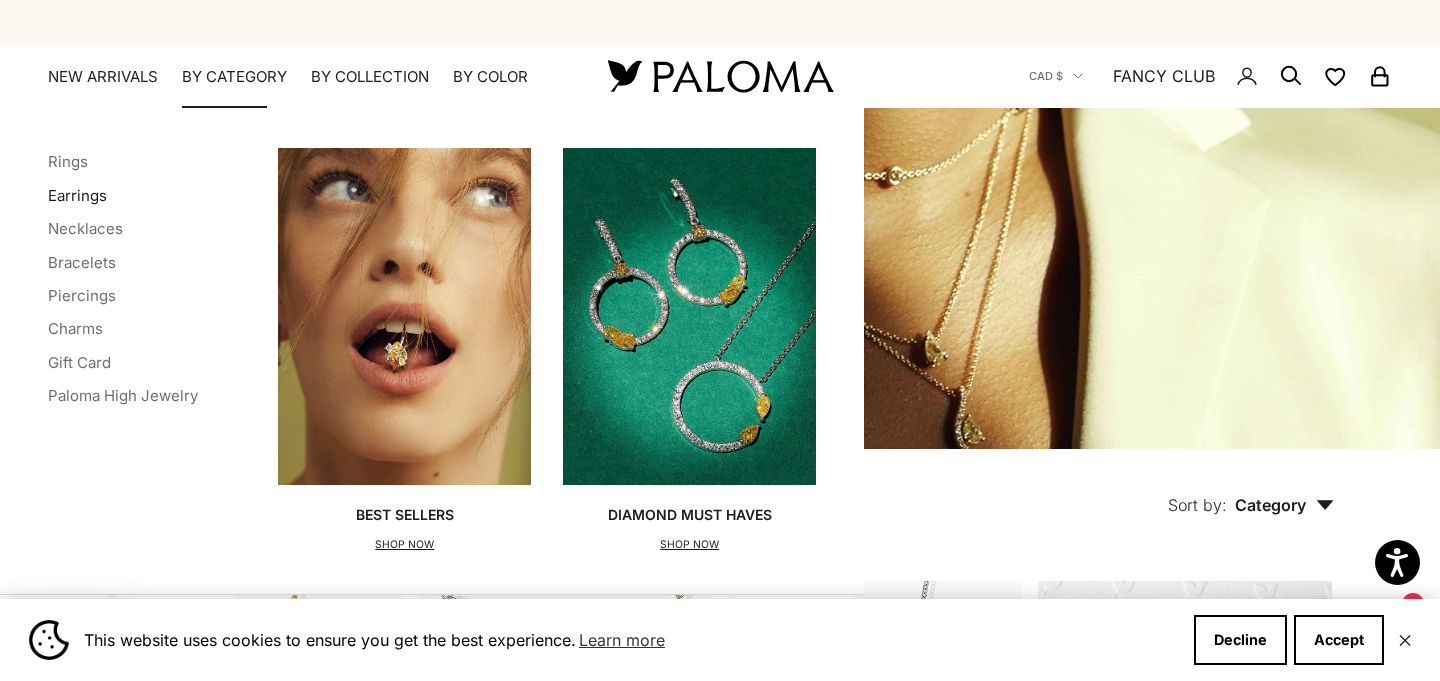 click on "Earrings" at bounding box center [77, 195] 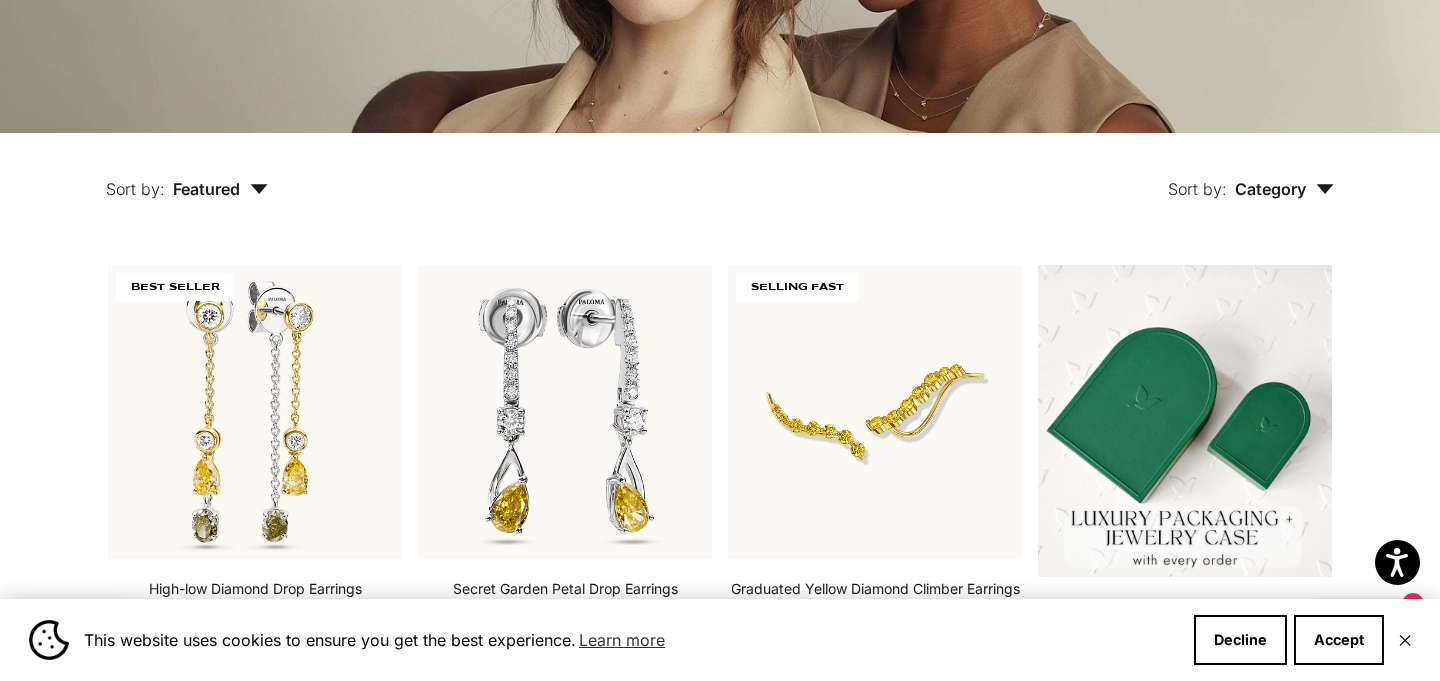 scroll, scrollTop: 0, scrollLeft: 0, axis: both 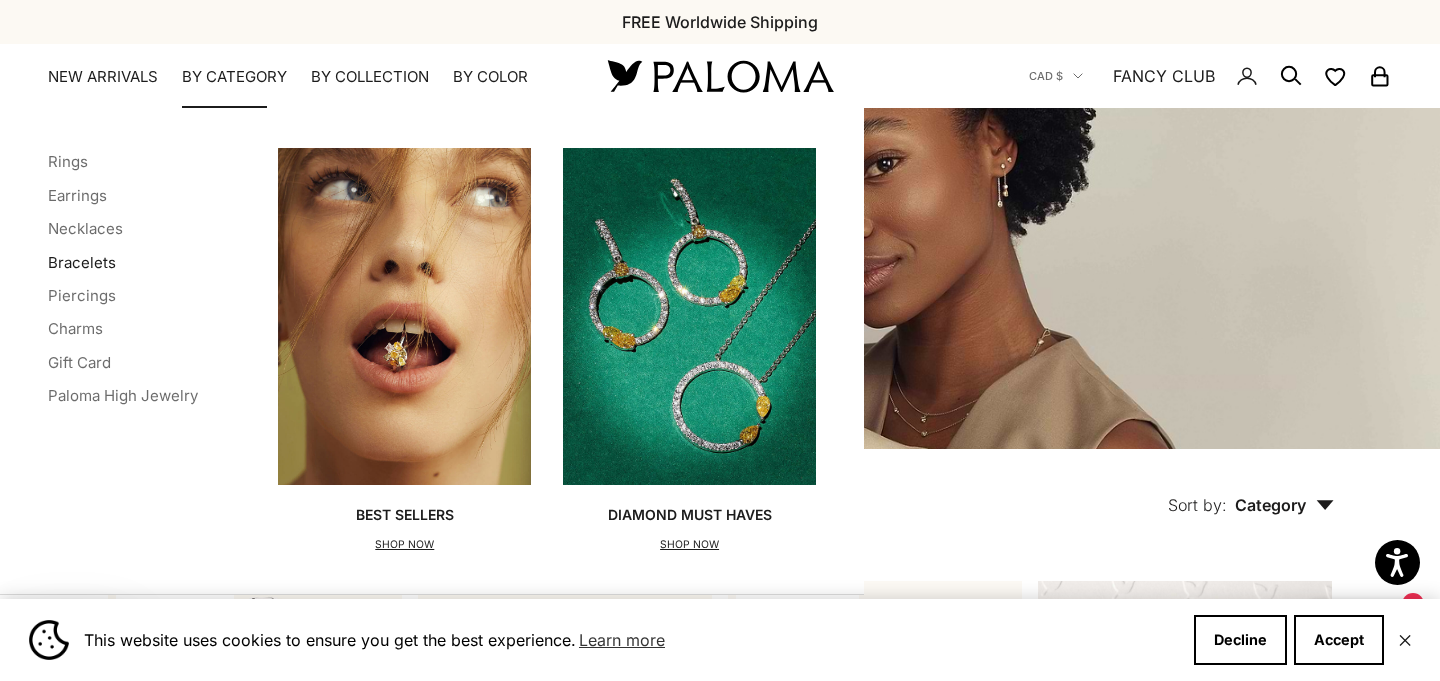 click on "Bracelets" at bounding box center (82, 262) 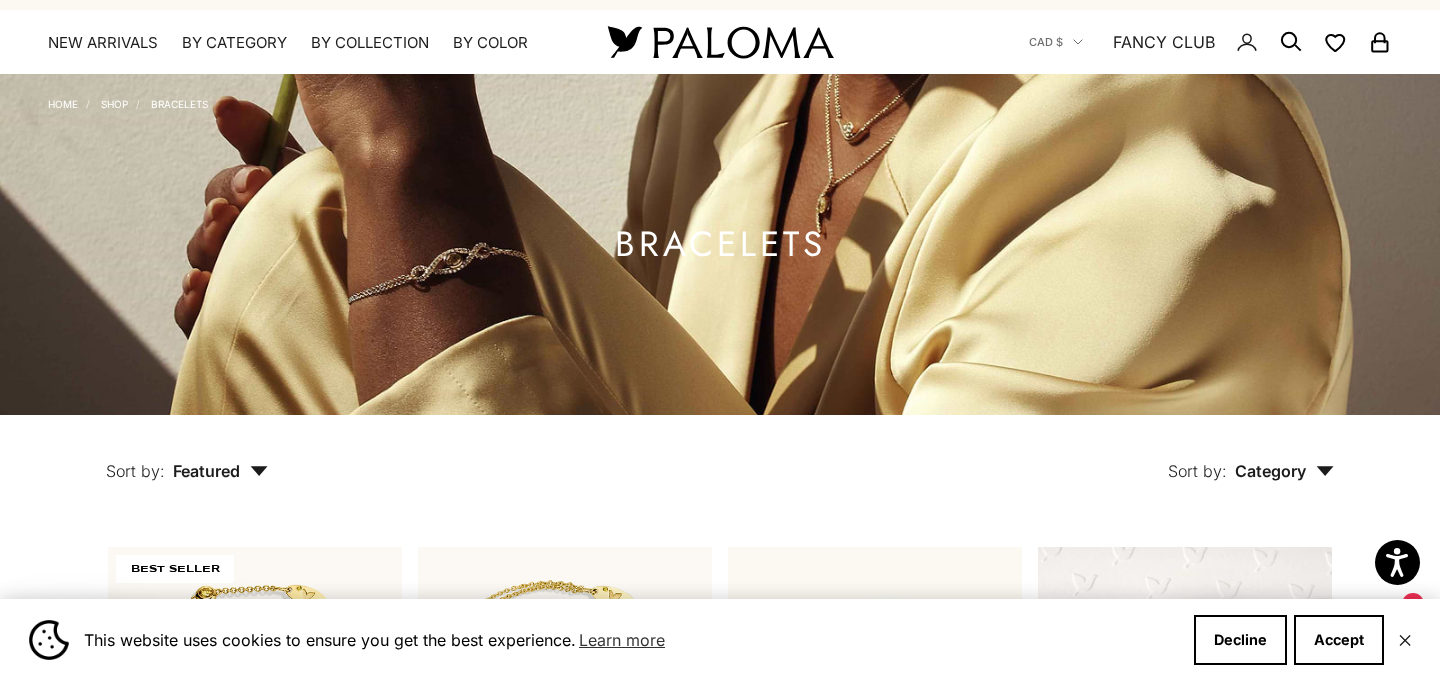 scroll, scrollTop: 0, scrollLeft: 0, axis: both 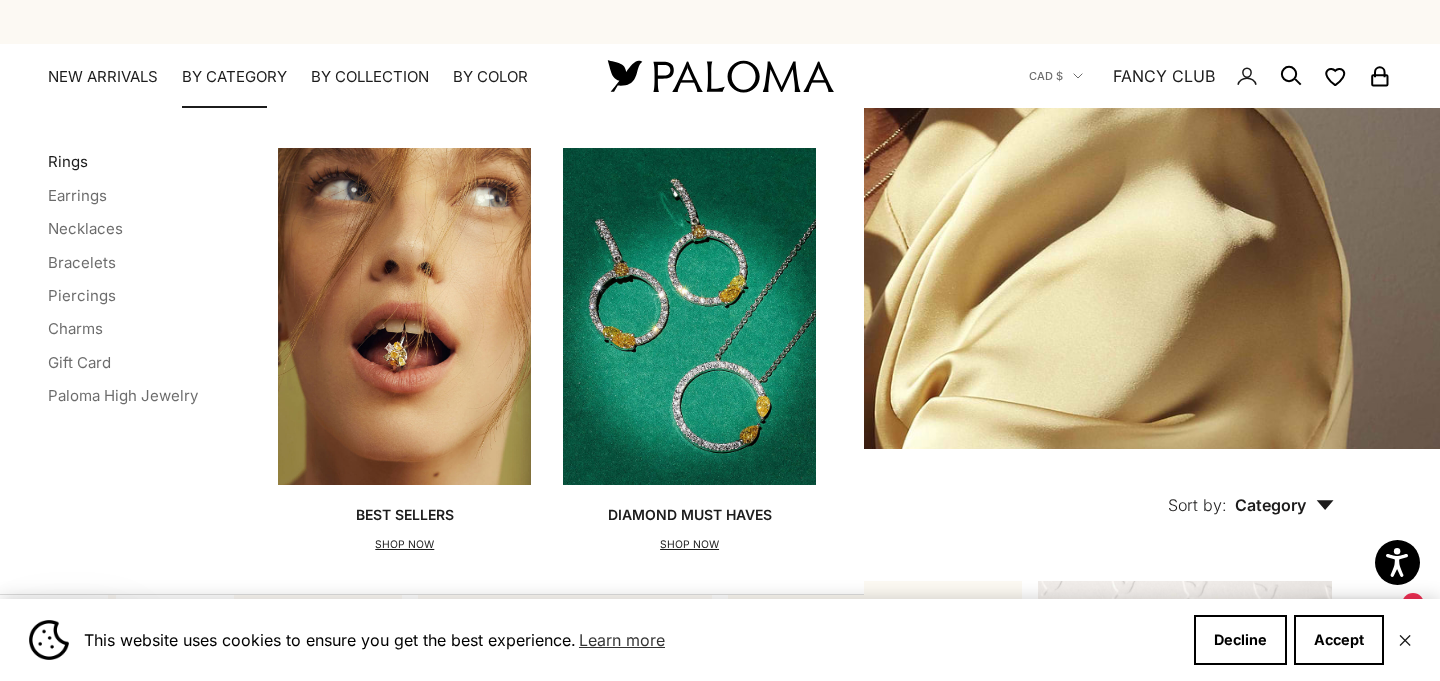 click on "Rings" at bounding box center (68, 161) 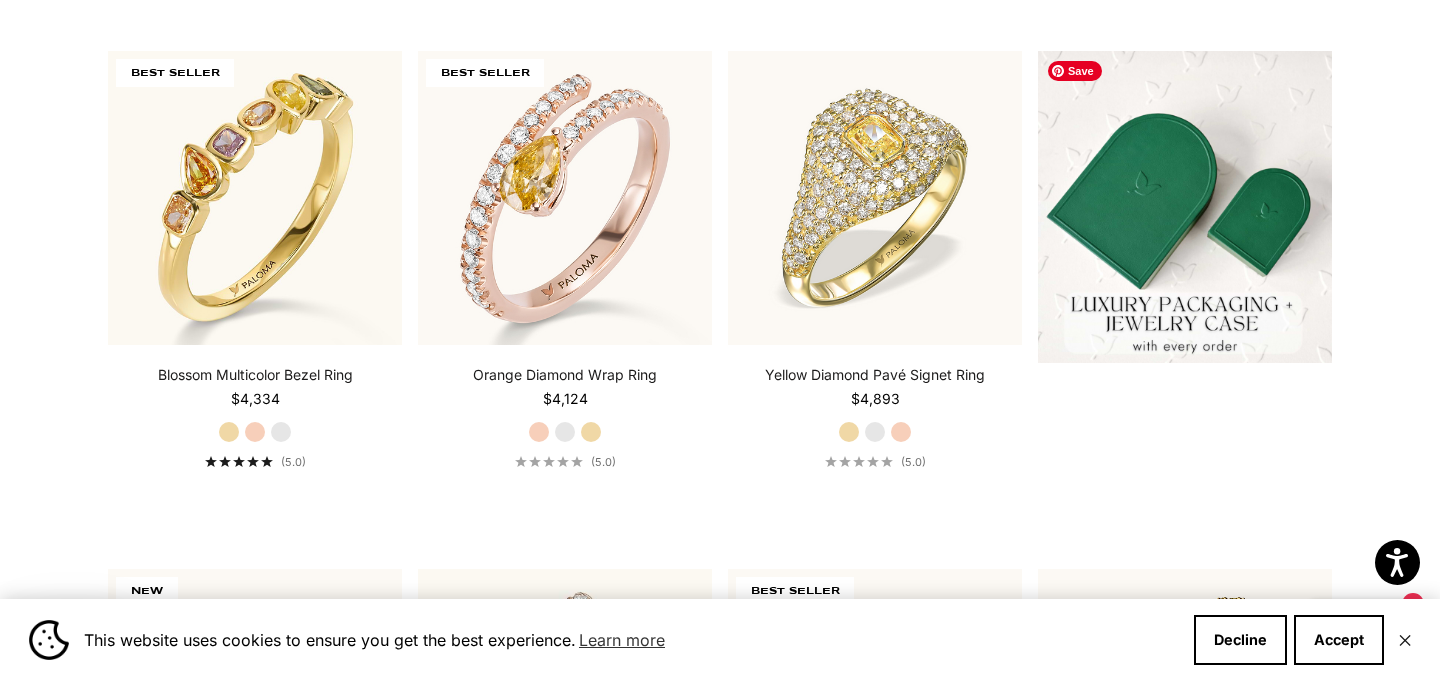 scroll, scrollTop: 529, scrollLeft: 0, axis: vertical 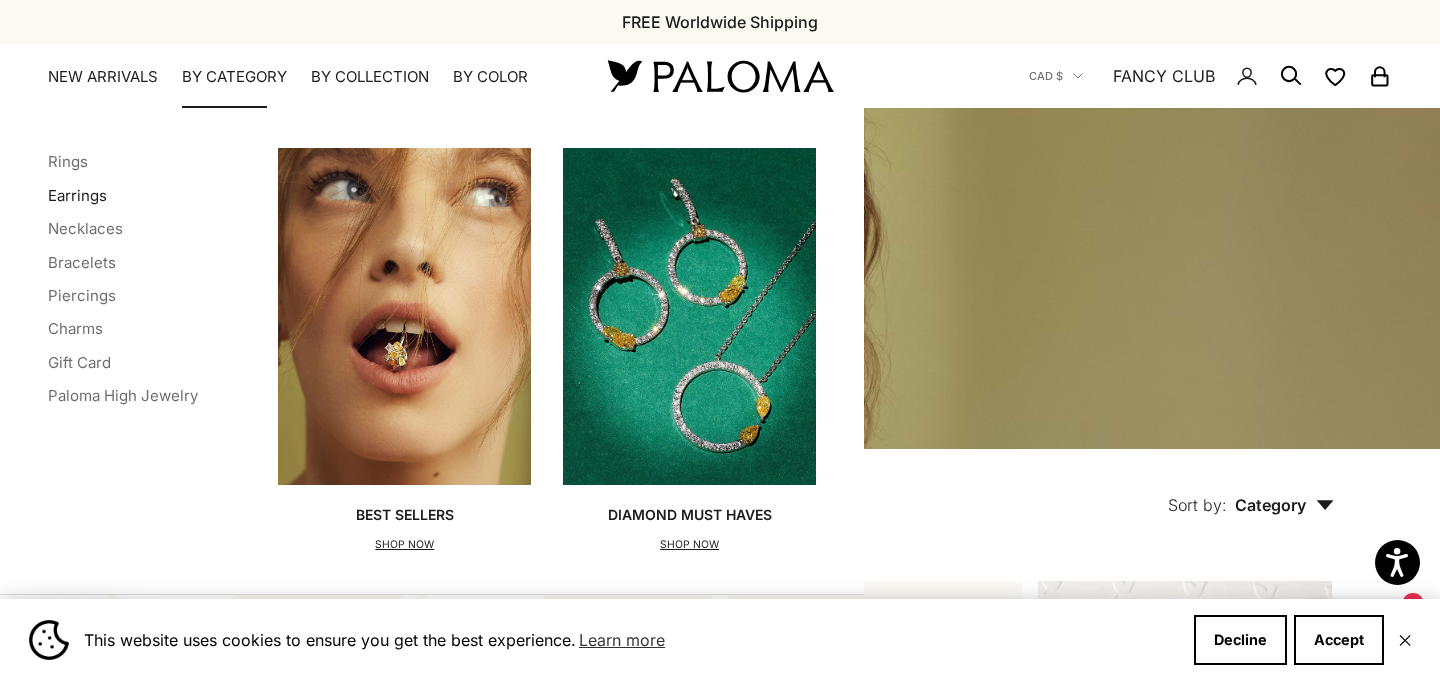 click on "Earrings" at bounding box center (77, 195) 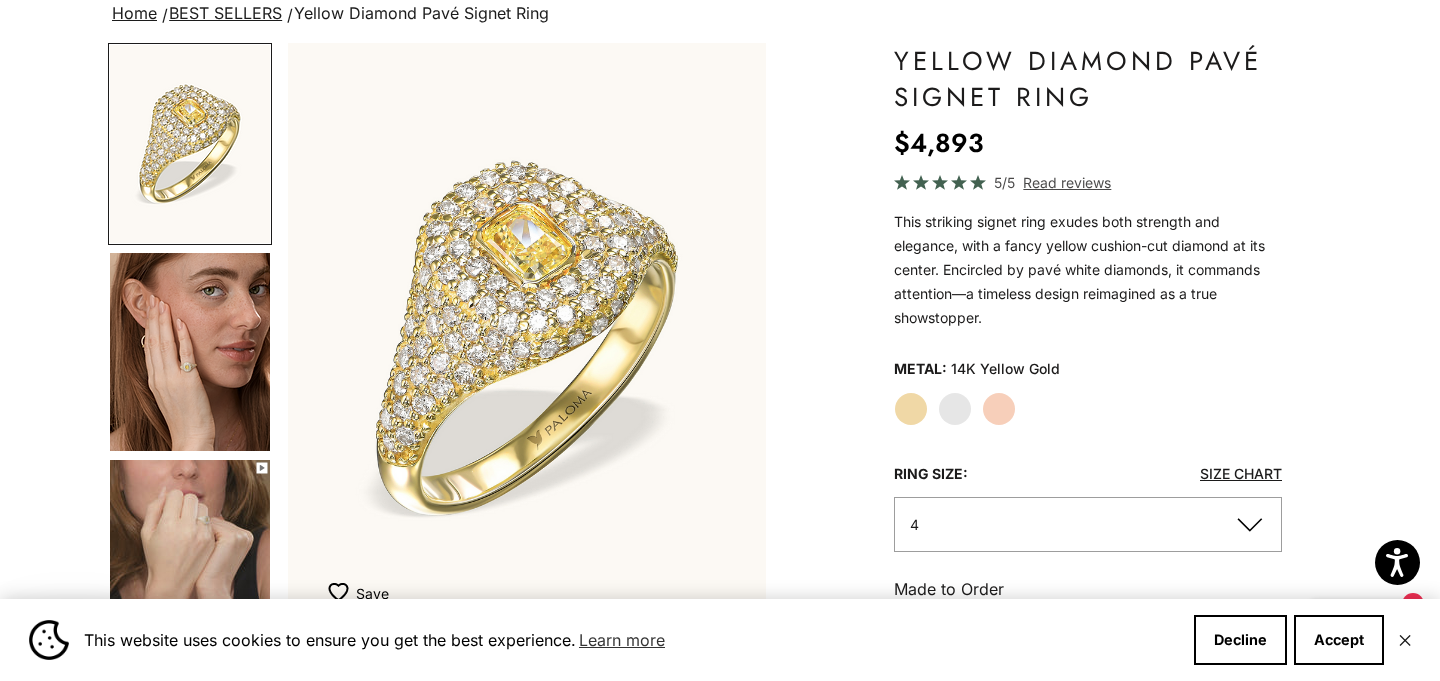 scroll, scrollTop: 165, scrollLeft: 0, axis: vertical 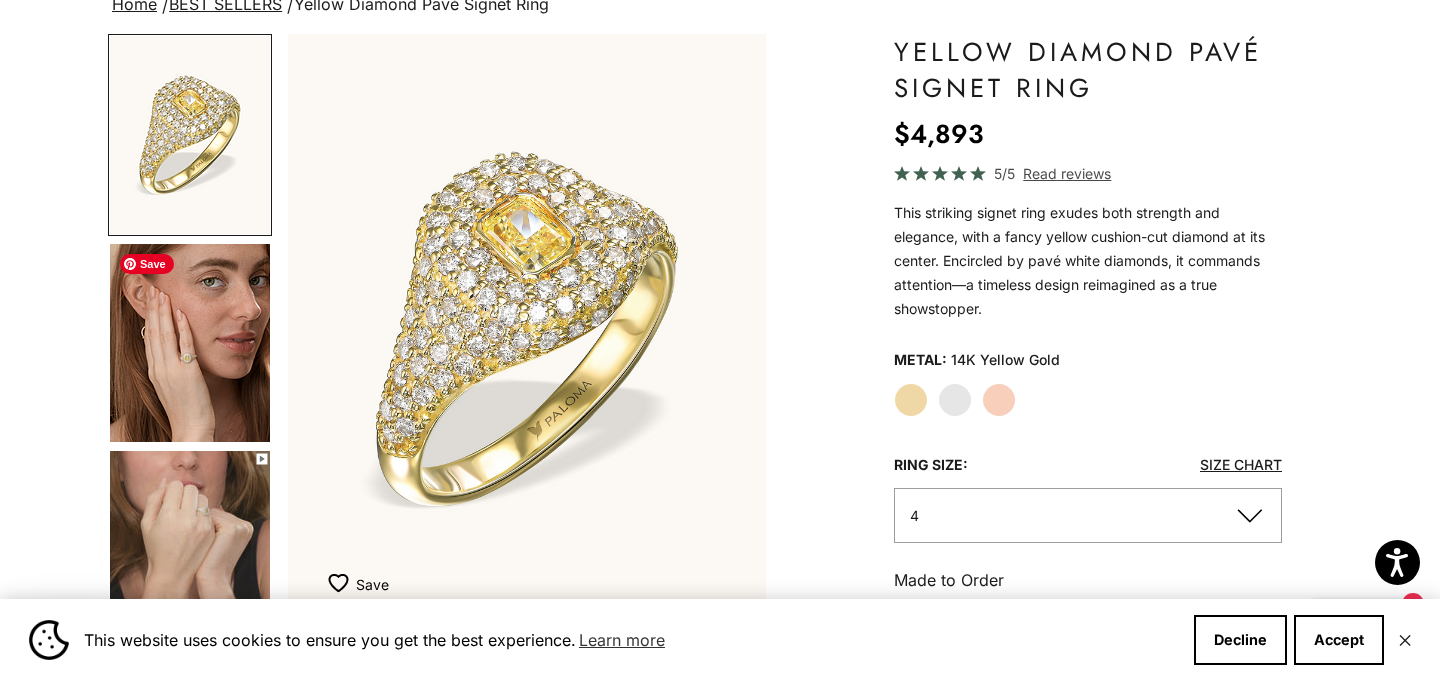 click at bounding box center (190, 343) 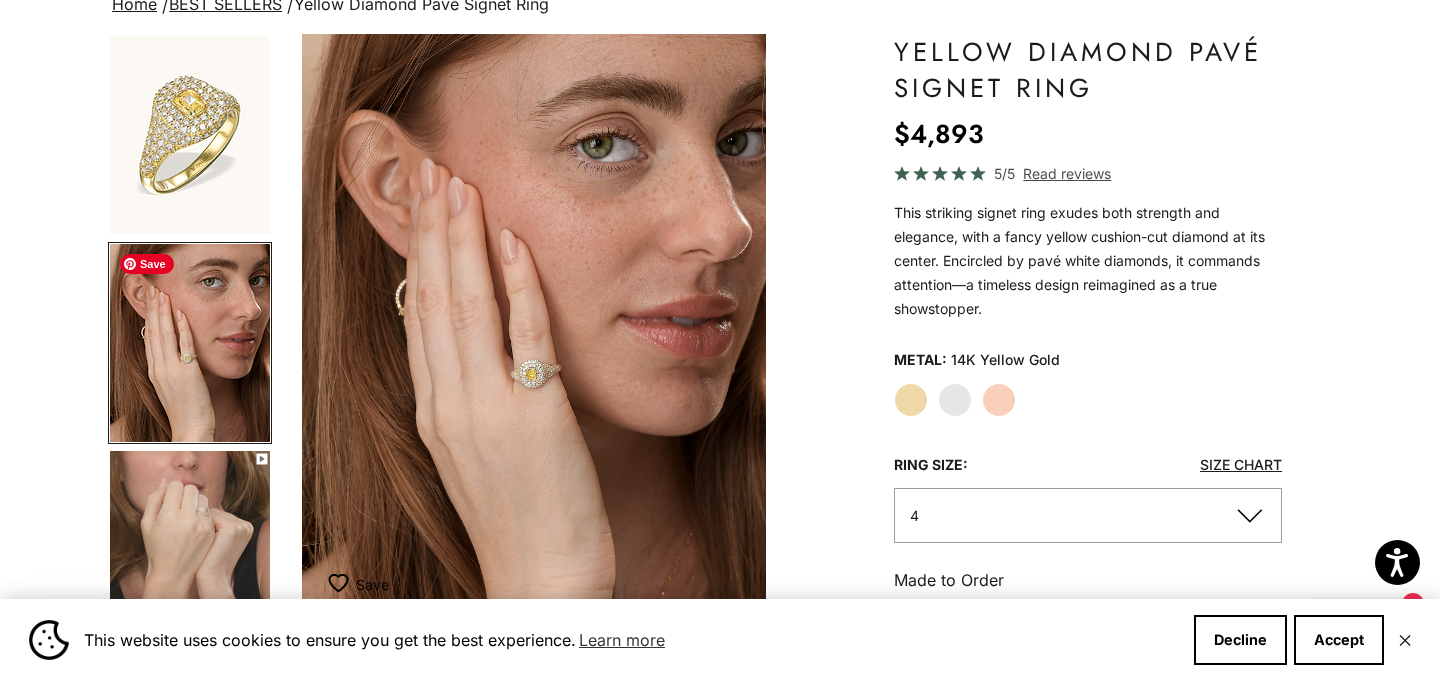 scroll, scrollTop: 0, scrollLeft: 501, axis: horizontal 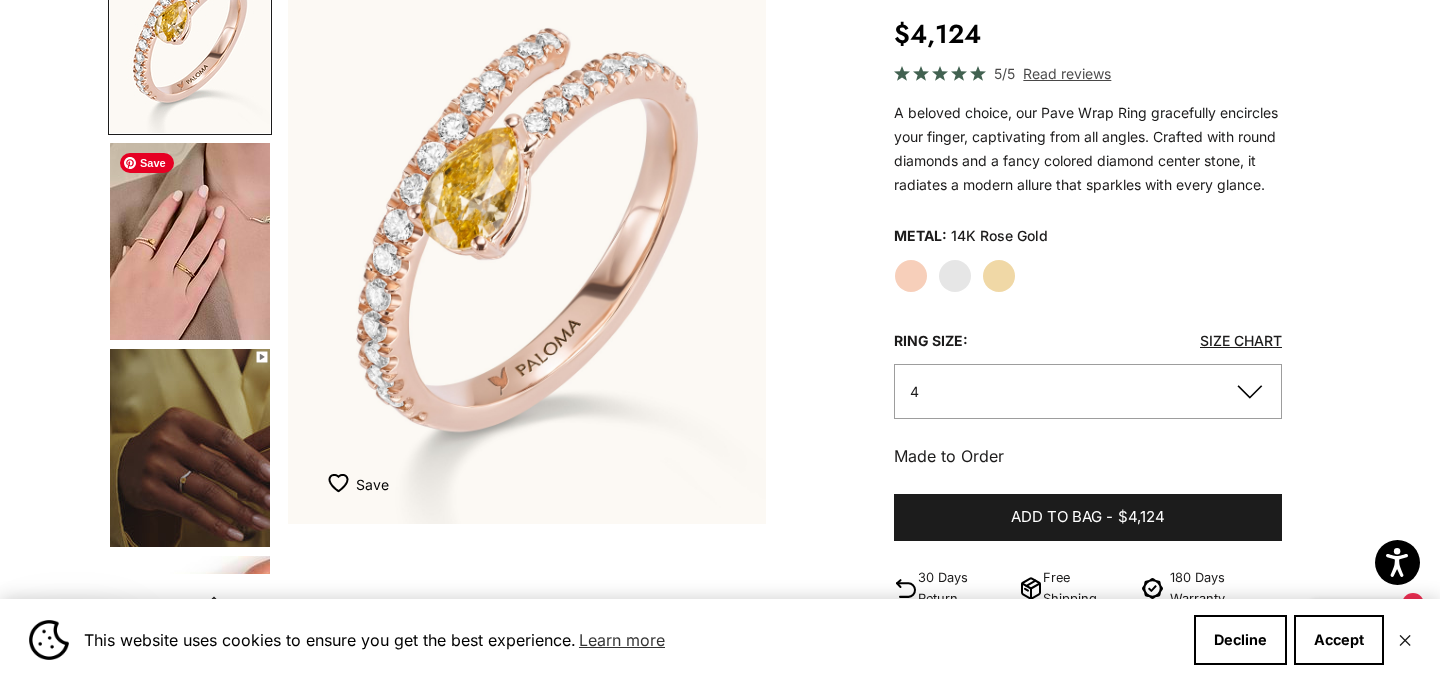 click at bounding box center (190, 241) 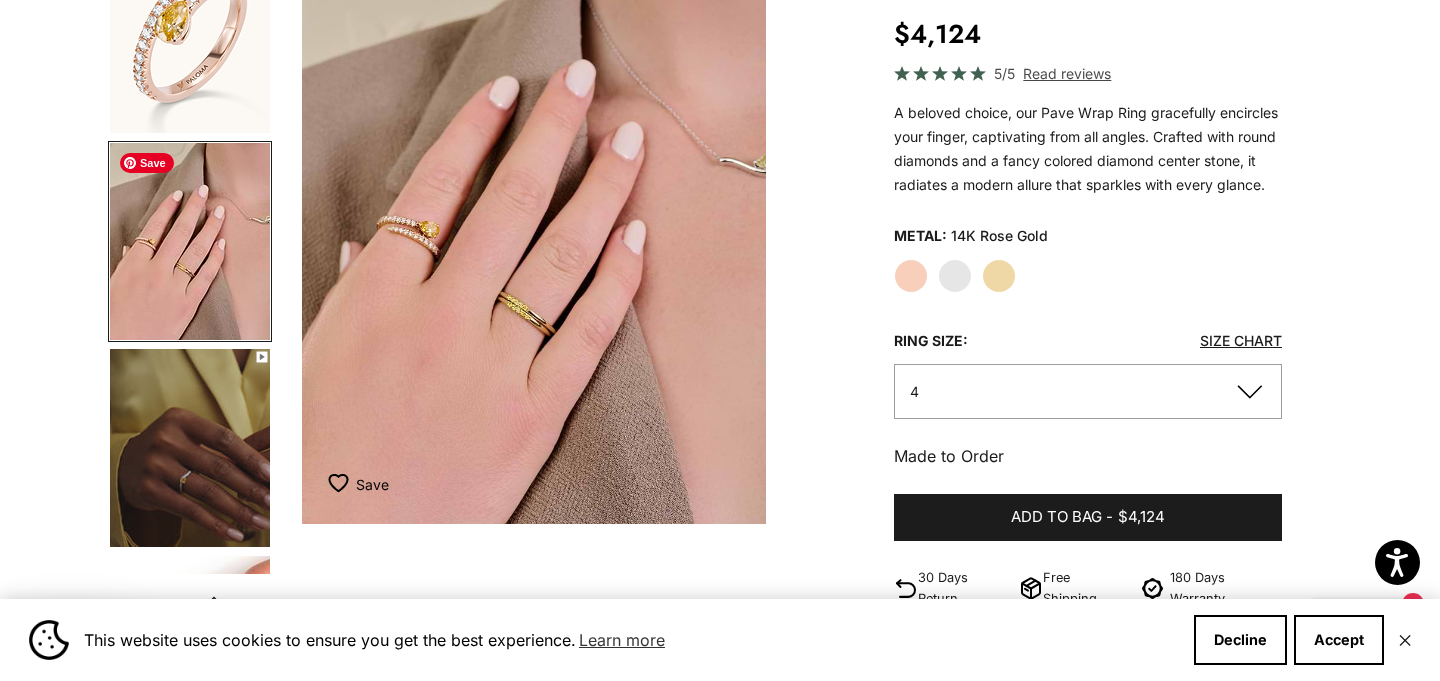 scroll, scrollTop: 0, scrollLeft: 501, axis: horizontal 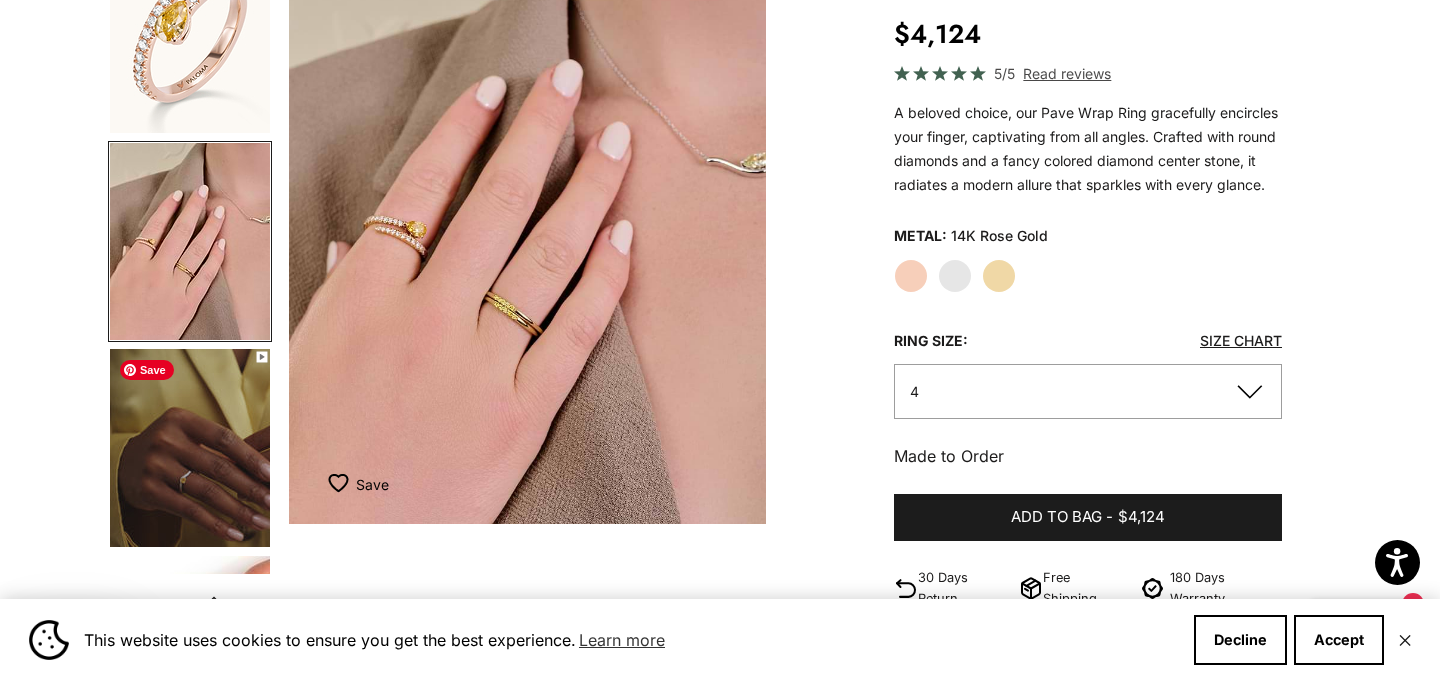 click at bounding box center (190, 448) 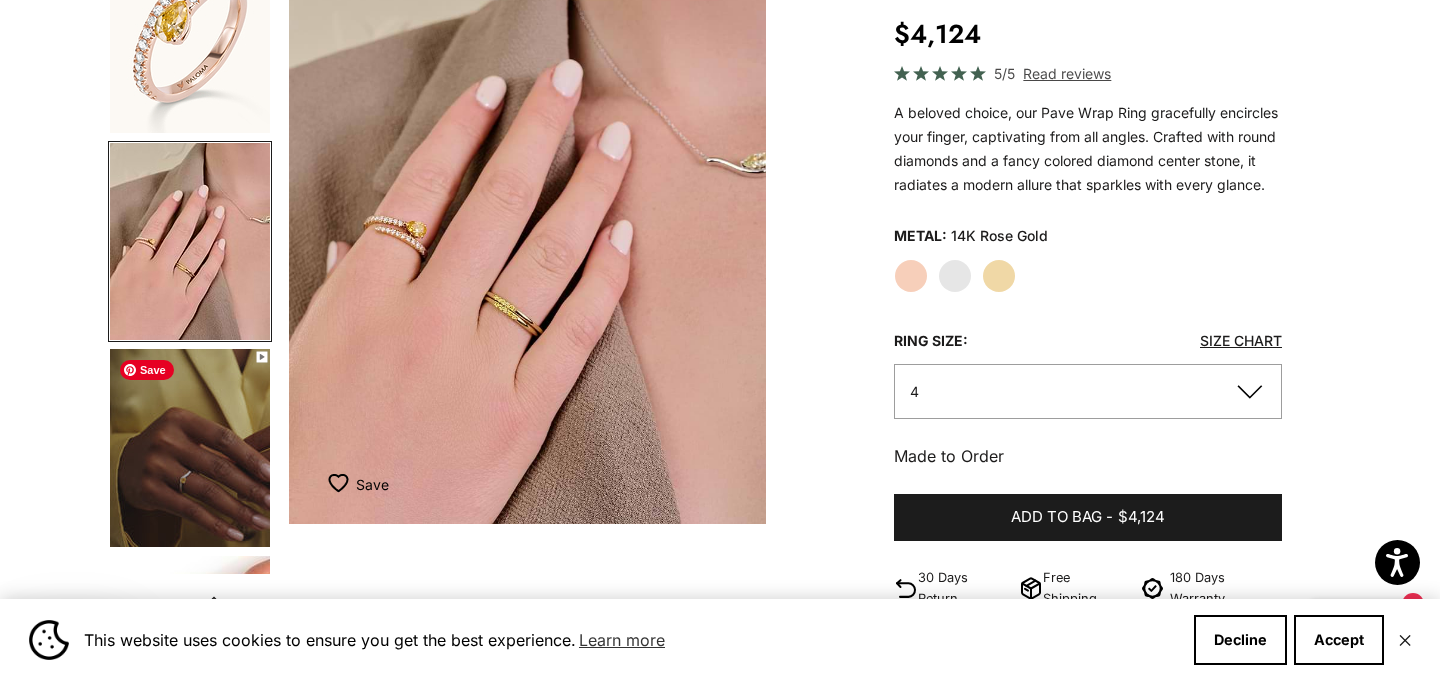 scroll, scrollTop: 0, scrollLeft: 551, axis: horizontal 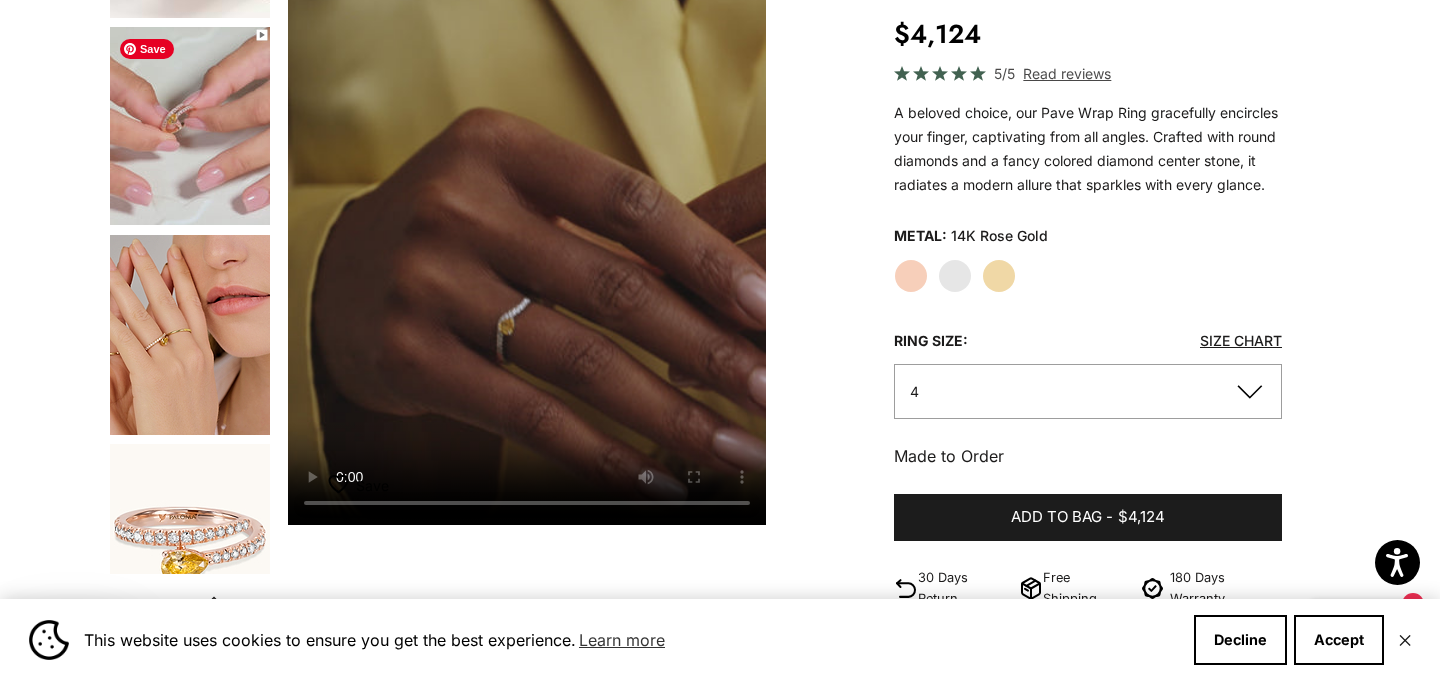 click at bounding box center [190, 126] 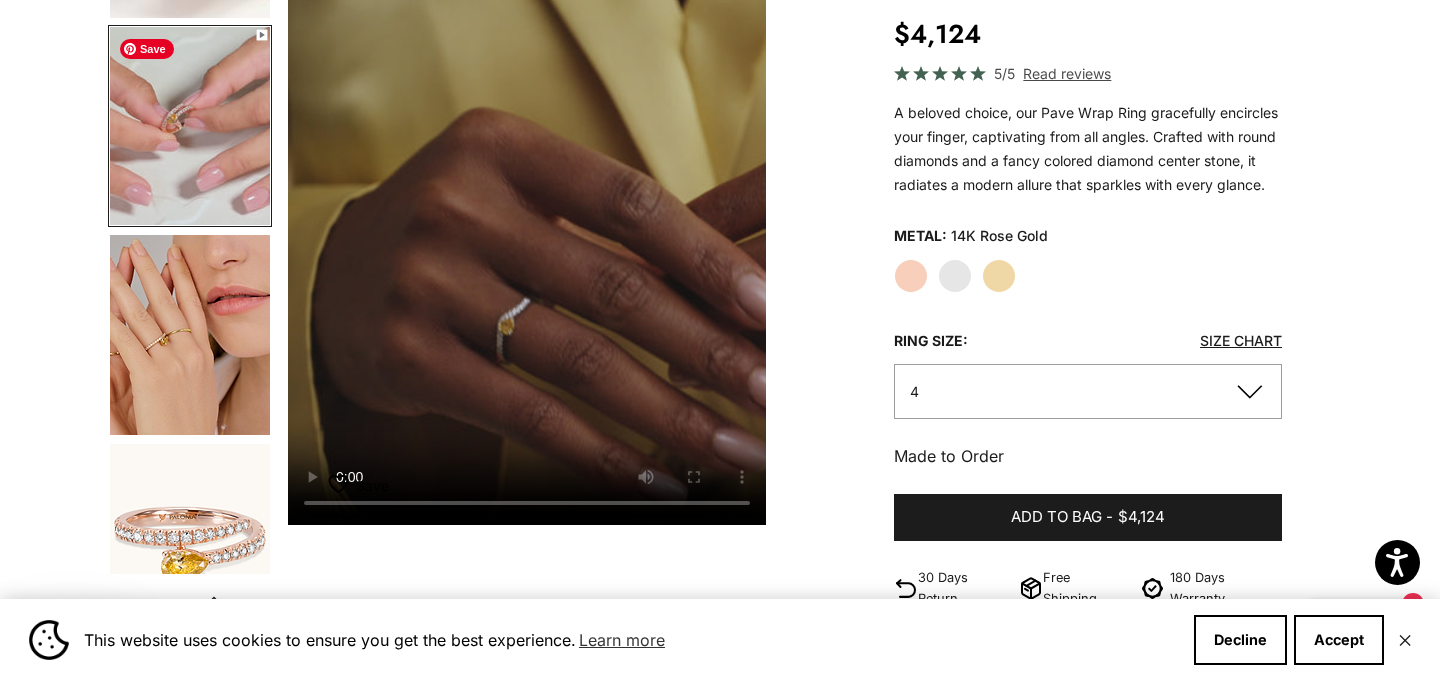 scroll, scrollTop: 0, scrollLeft: 1303, axis: horizontal 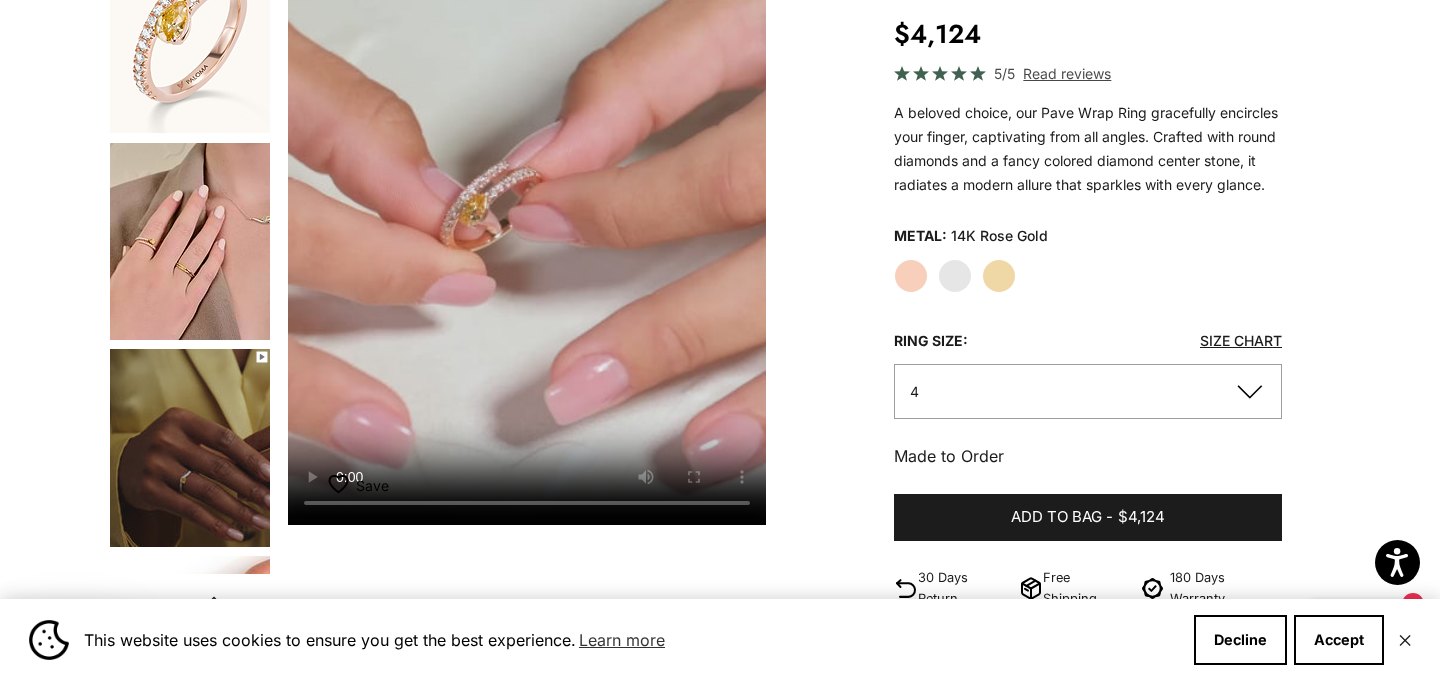 click at bounding box center [190, 34] 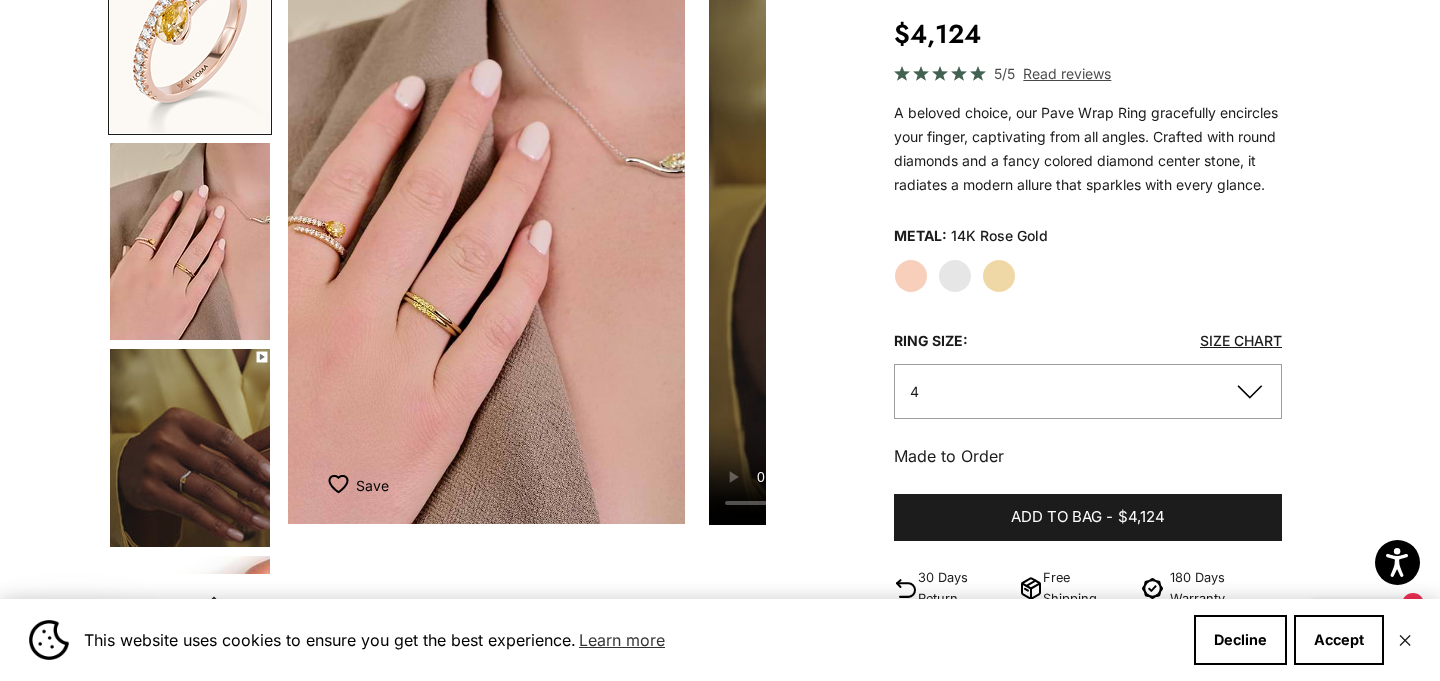 scroll, scrollTop: 0, scrollLeft: 0, axis: both 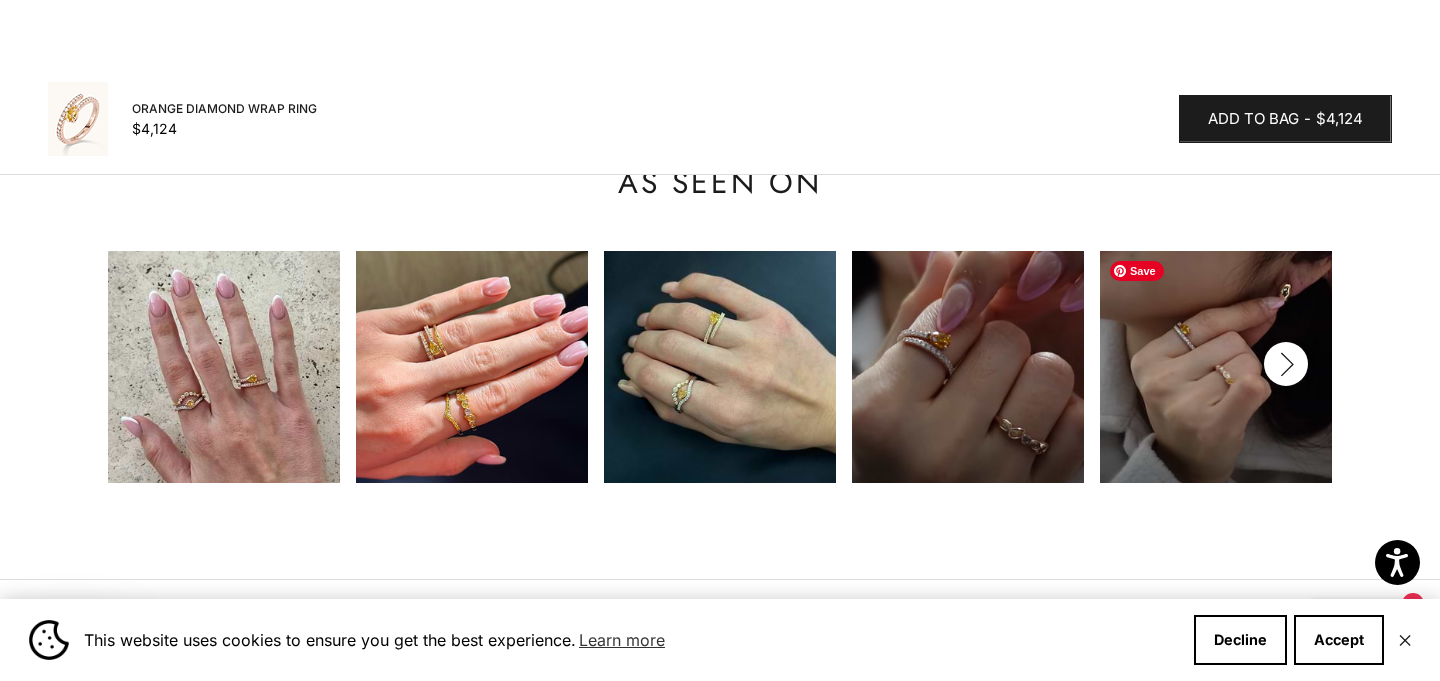 click on "Next" at bounding box center [1286, 364] 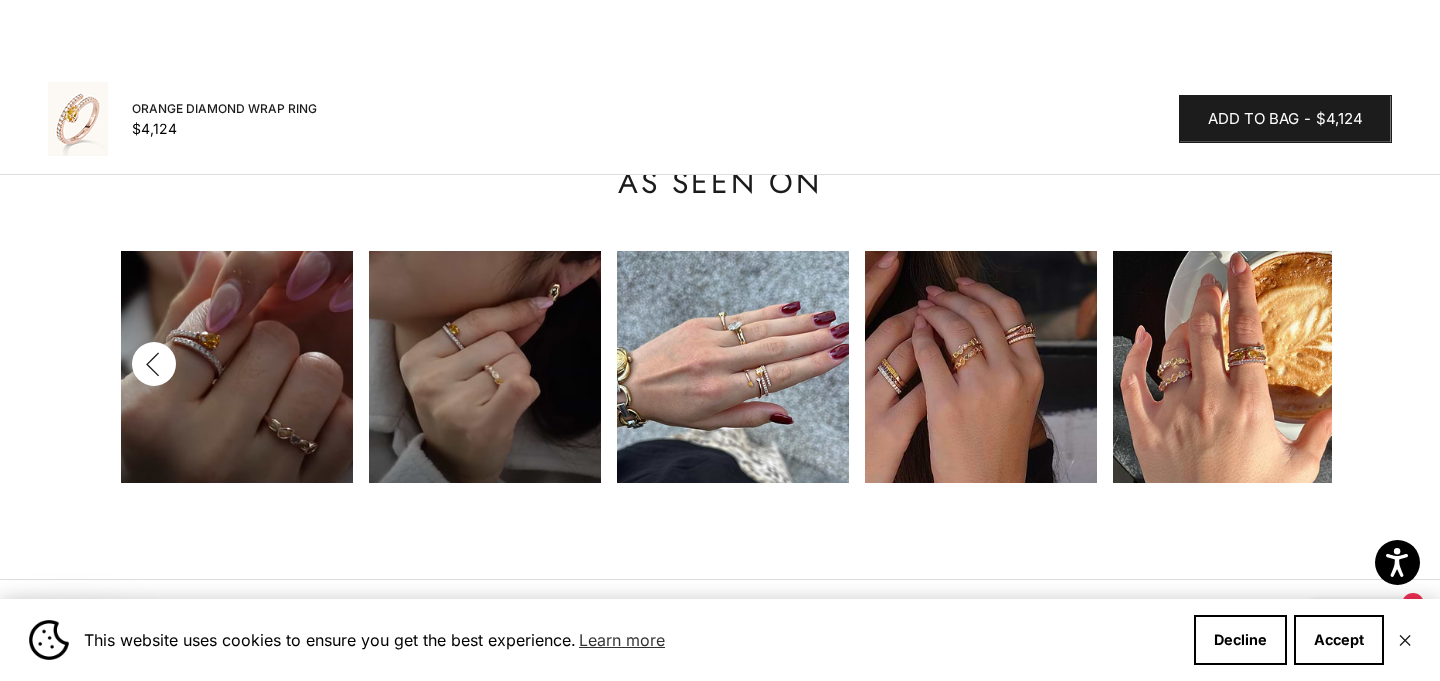 scroll, scrollTop: 0, scrollLeft: 744, axis: horizontal 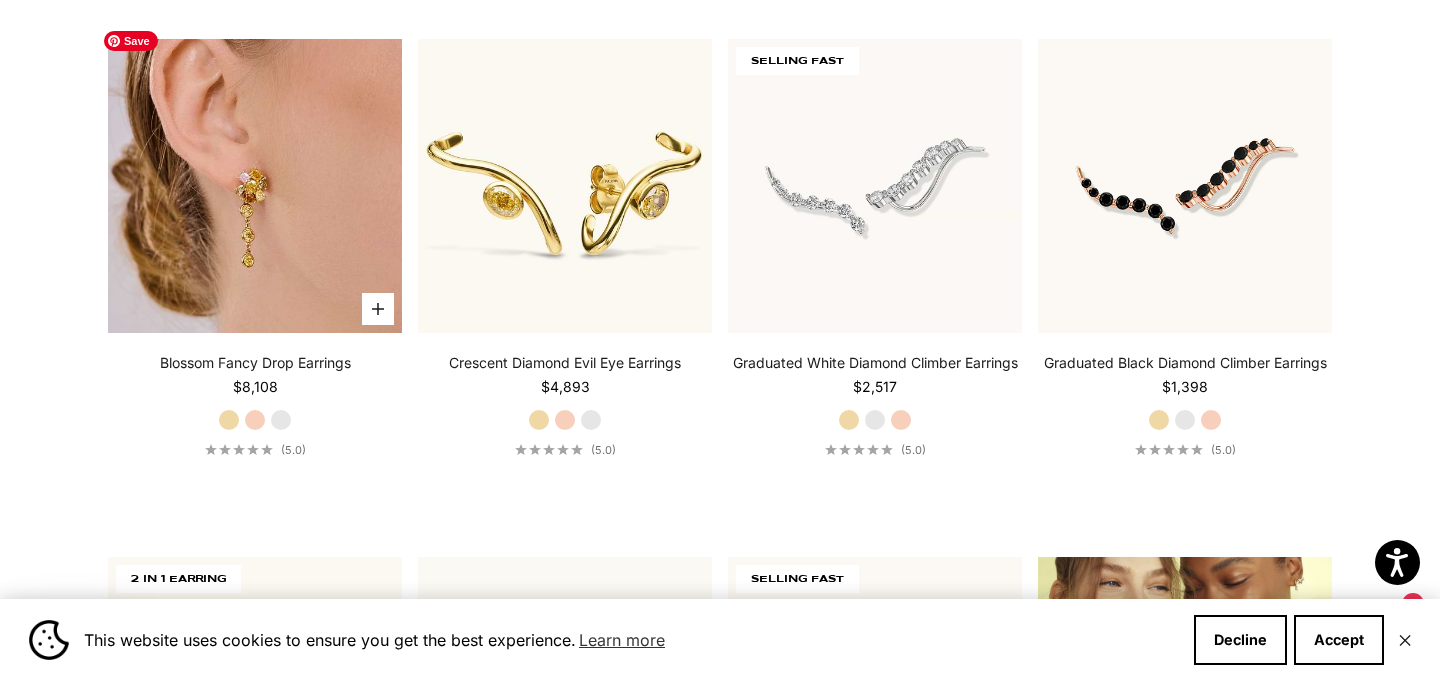 click at bounding box center (255, 186) 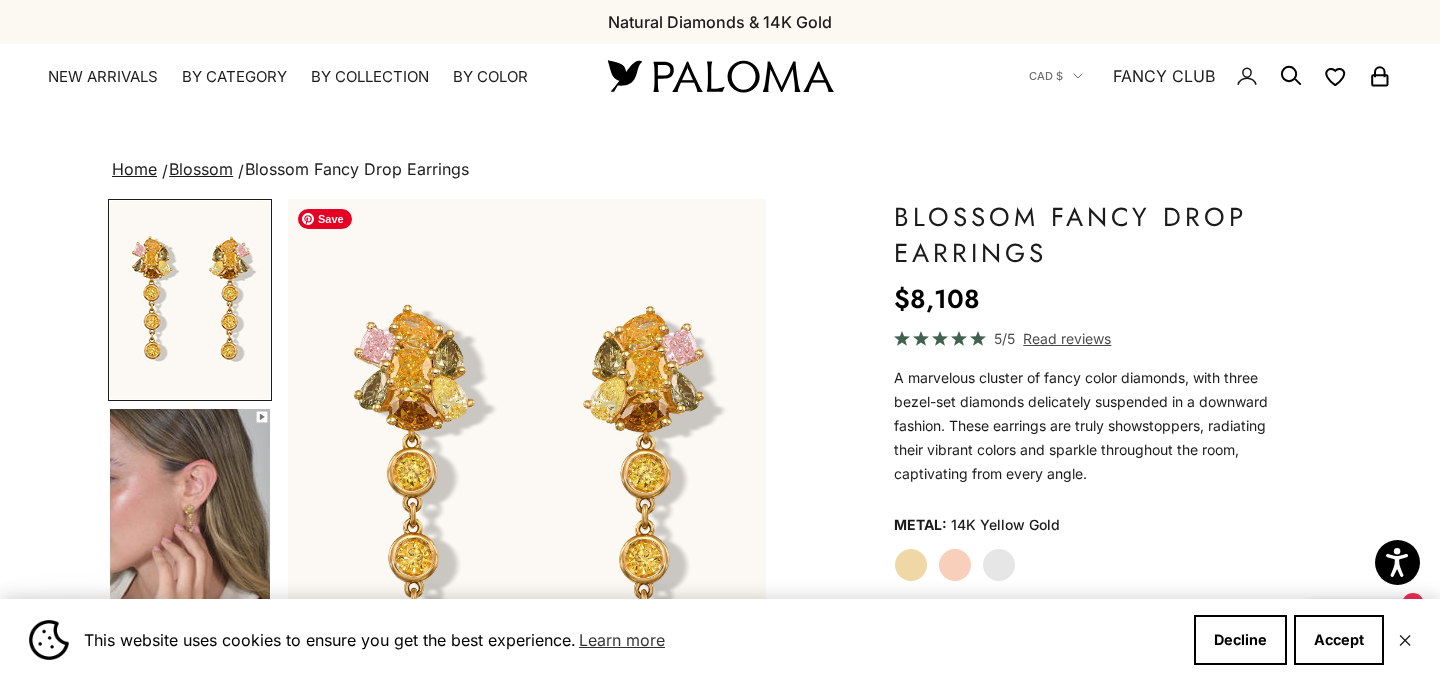 scroll, scrollTop: 140, scrollLeft: 0, axis: vertical 